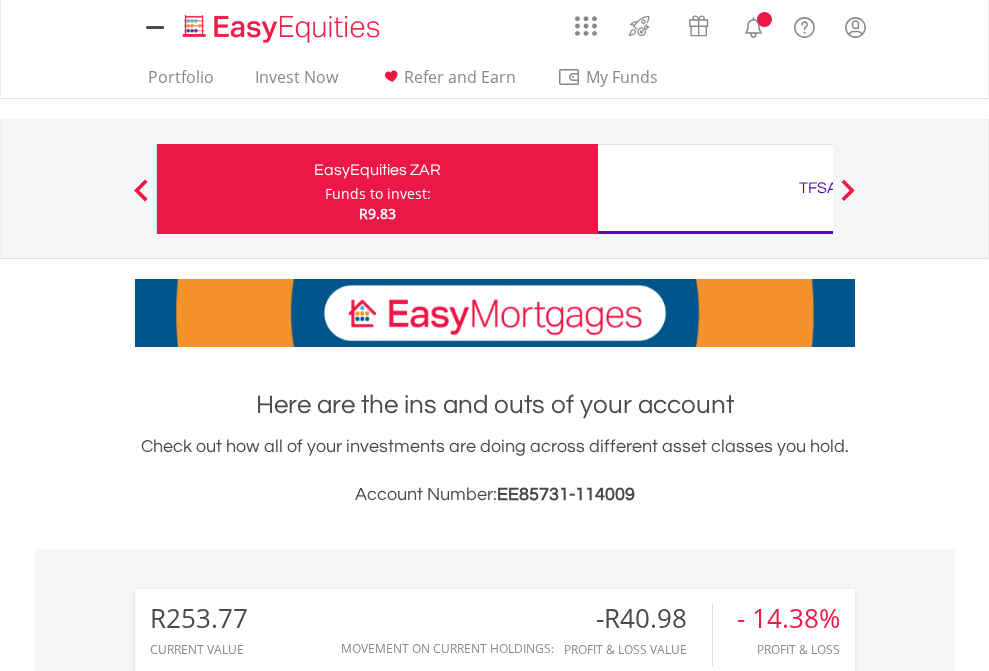 scroll, scrollTop: 0, scrollLeft: 0, axis: both 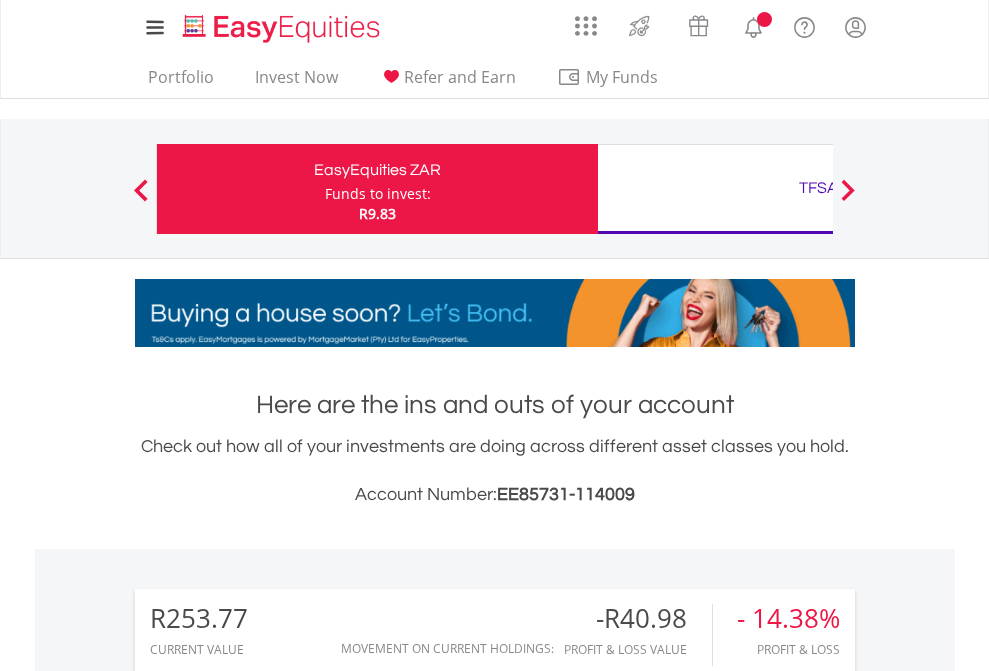 click on "Funds to invest:" at bounding box center (378, 194) 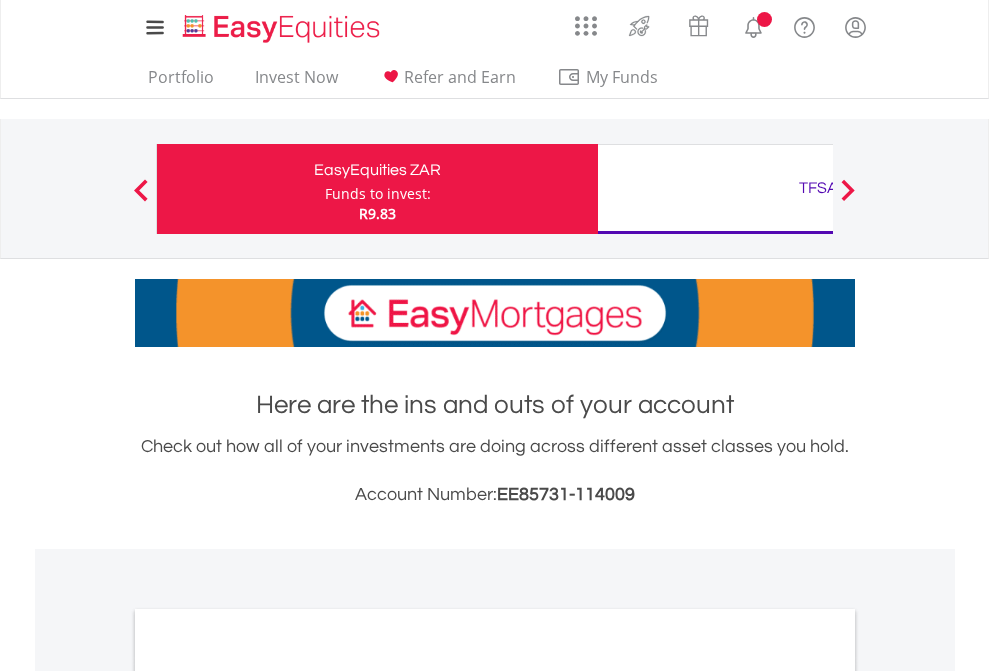 scroll, scrollTop: 0, scrollLeft: 0, axis: both 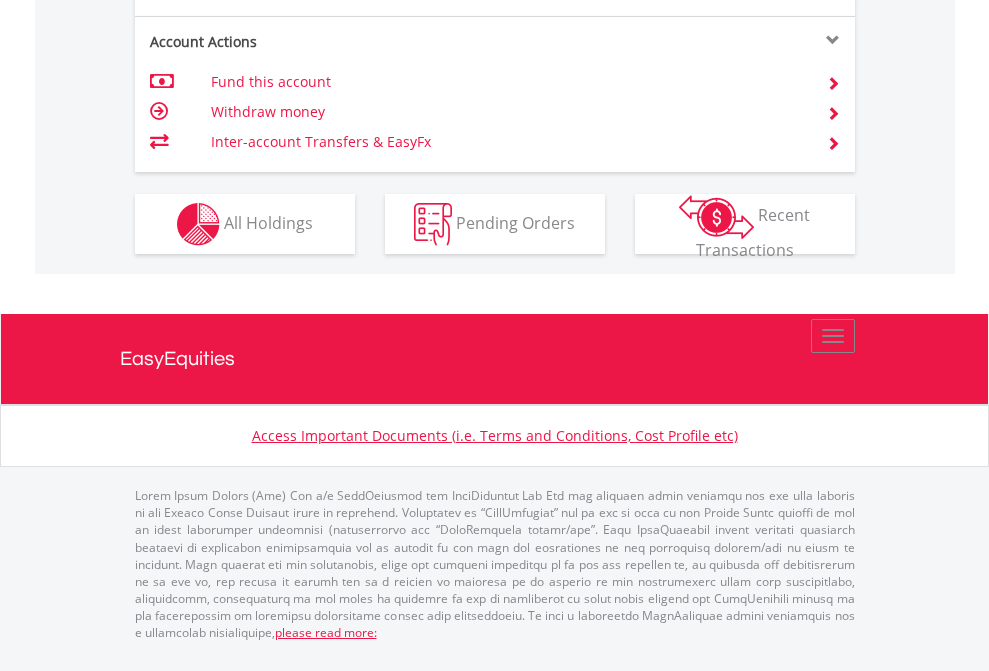click on "Investment types" at bounding box center (706, -337) 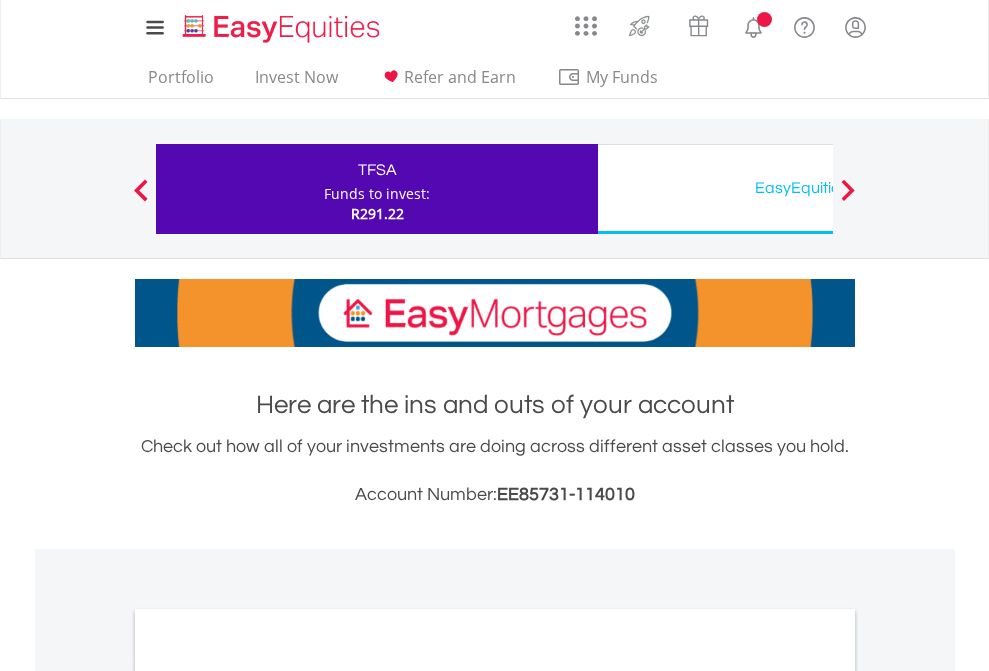 scroll, scrollTop: 0, scrollLeft: 0, axis: both 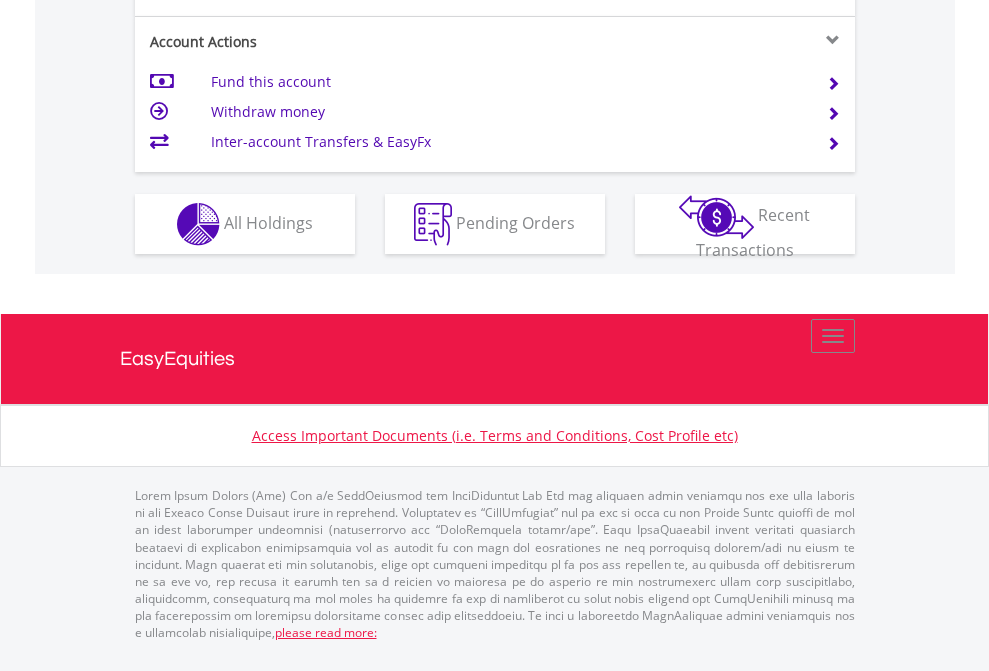click on "Investment types" at bounding box center (706, -337) 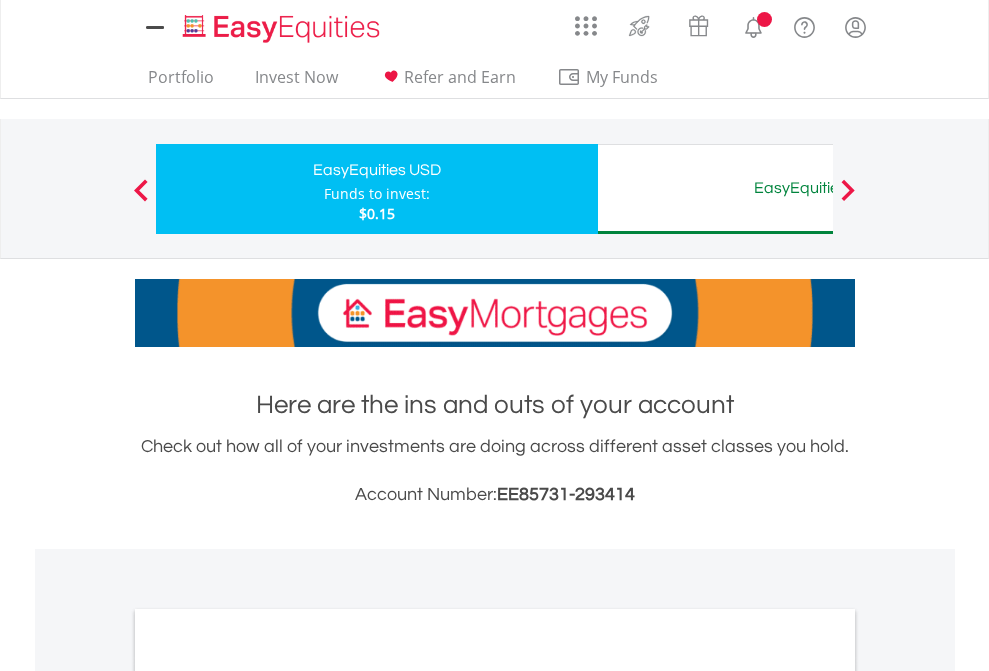 scroll, scrollTop: 0, scrollLeft: 0, axis: both 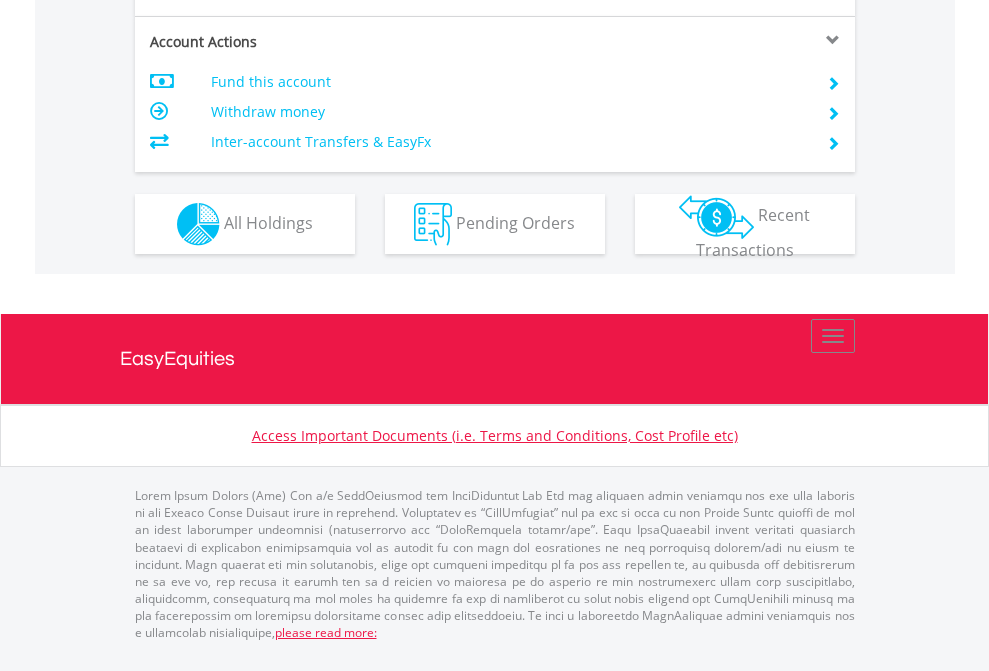 click on "Investment types" at bounding box center (706, -337) 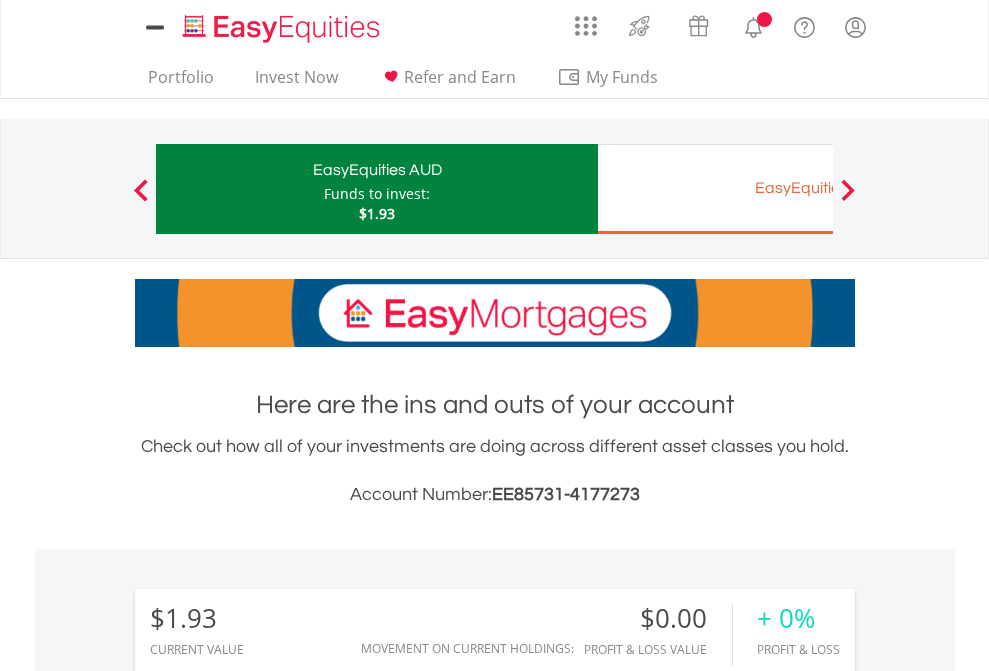 scroll, scrollTop: 0, scrollLeft: 0, axis: both 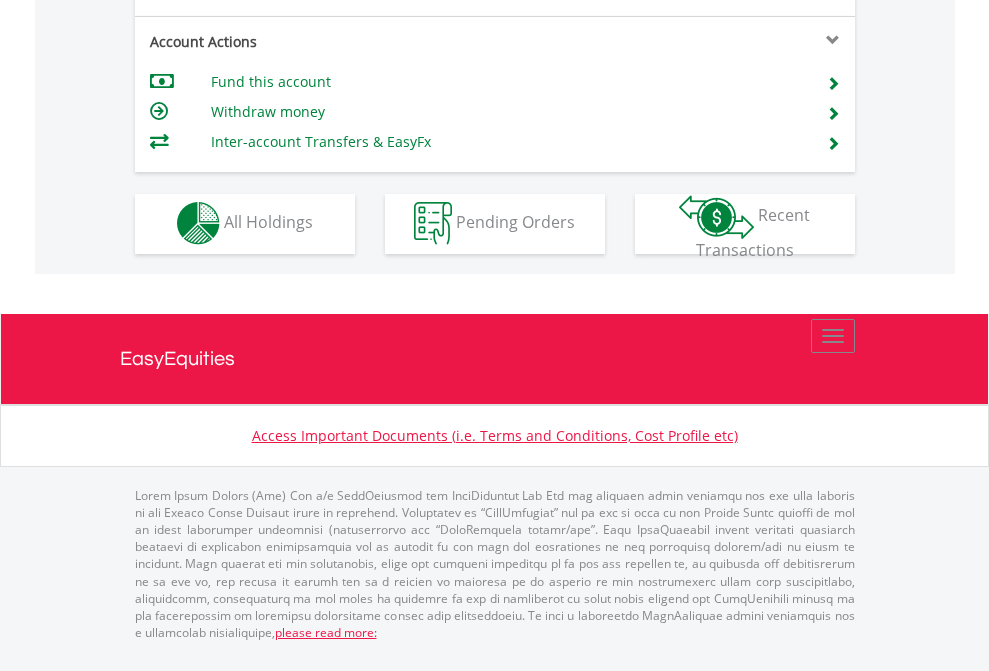 click on "Investment types" at bounding box center [706, -353] 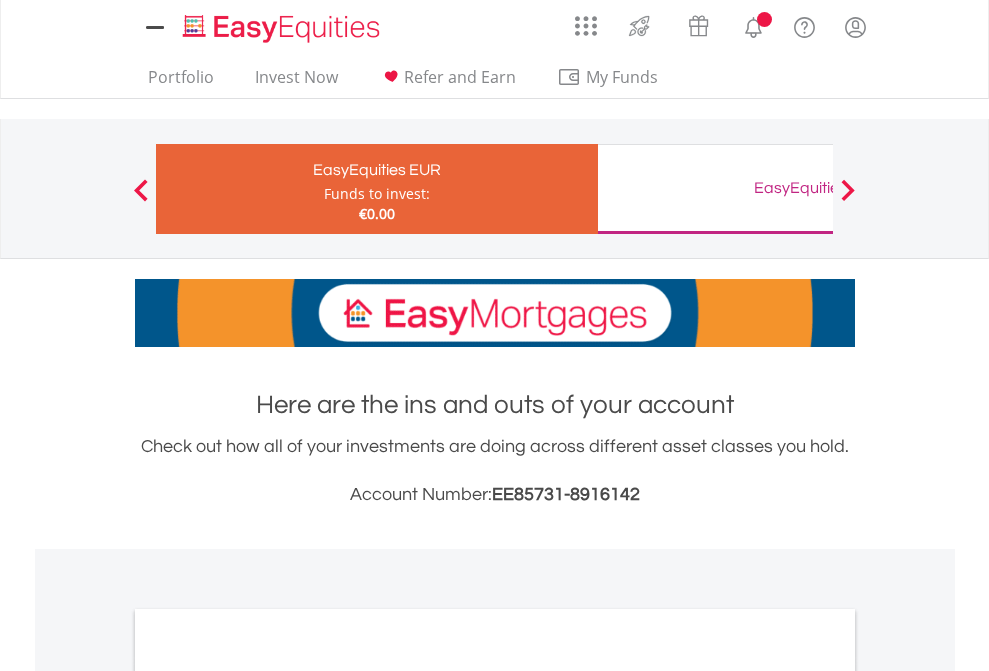 scroll, scrollTop: 0, scrollLeft: 0, axis: both 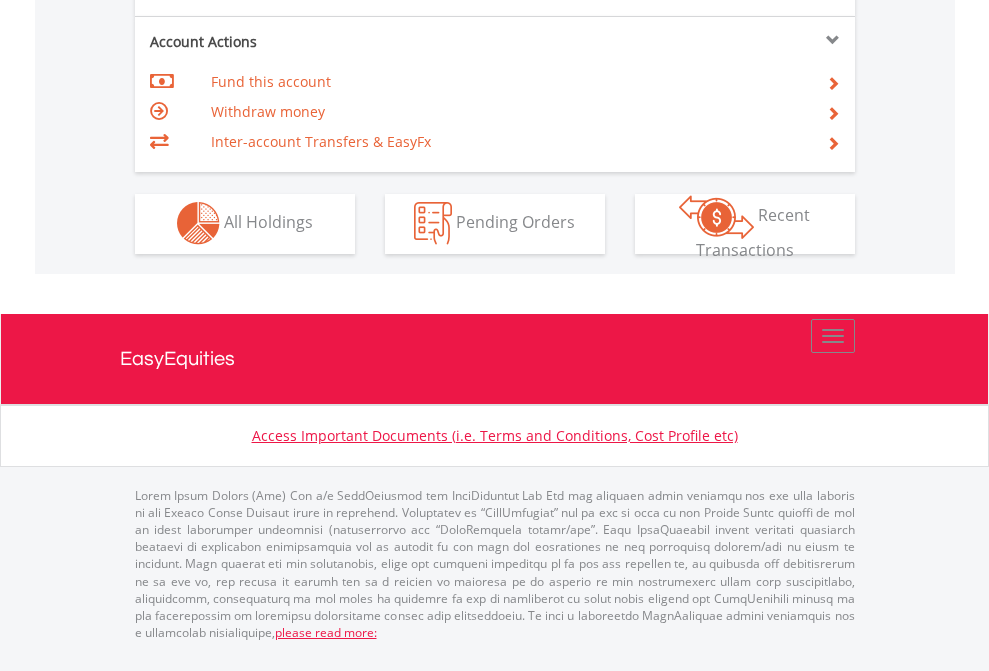 click on "Investment types" at bounding box center [706, -353] 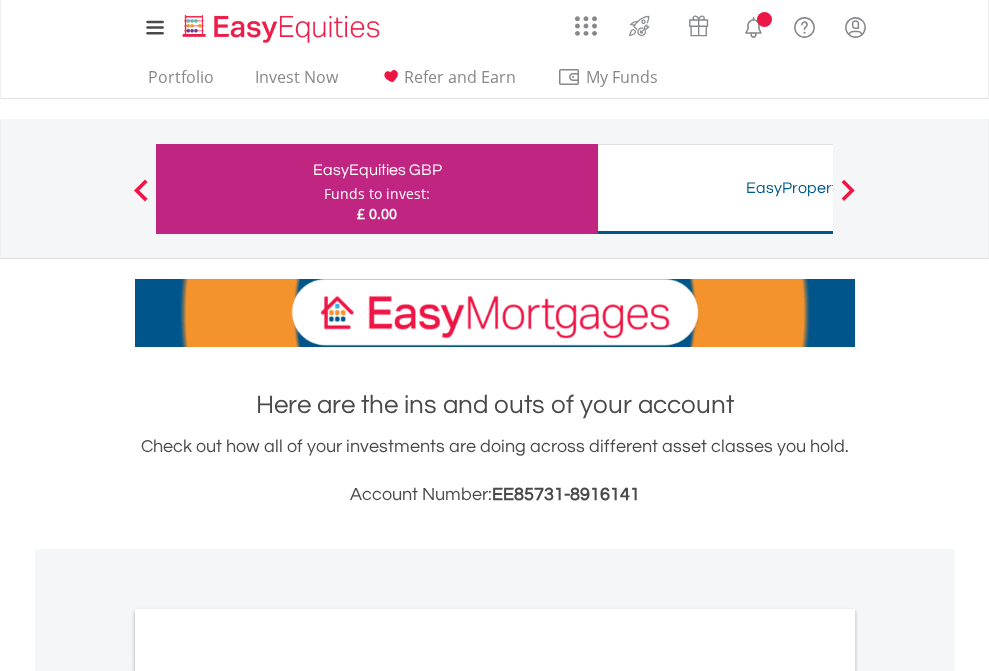 scroll, scrollTop: 0, scrollLeft: 0, axis: both 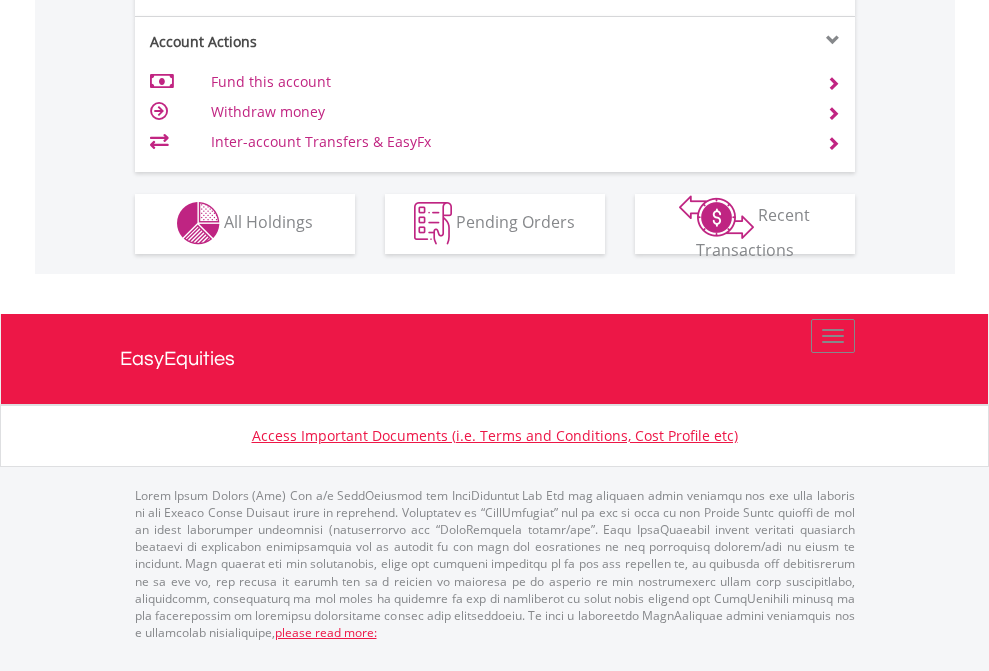 click on "Investment types" at bounding box center (706, -353) 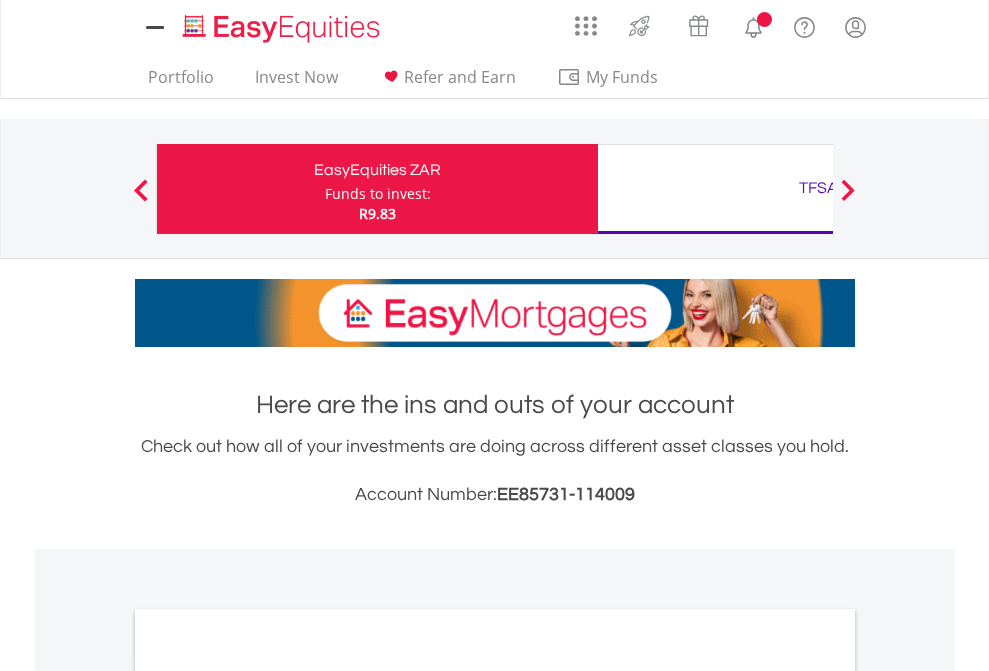 scroll, scrollTop: 0, scrollLeft: 0, axis: both 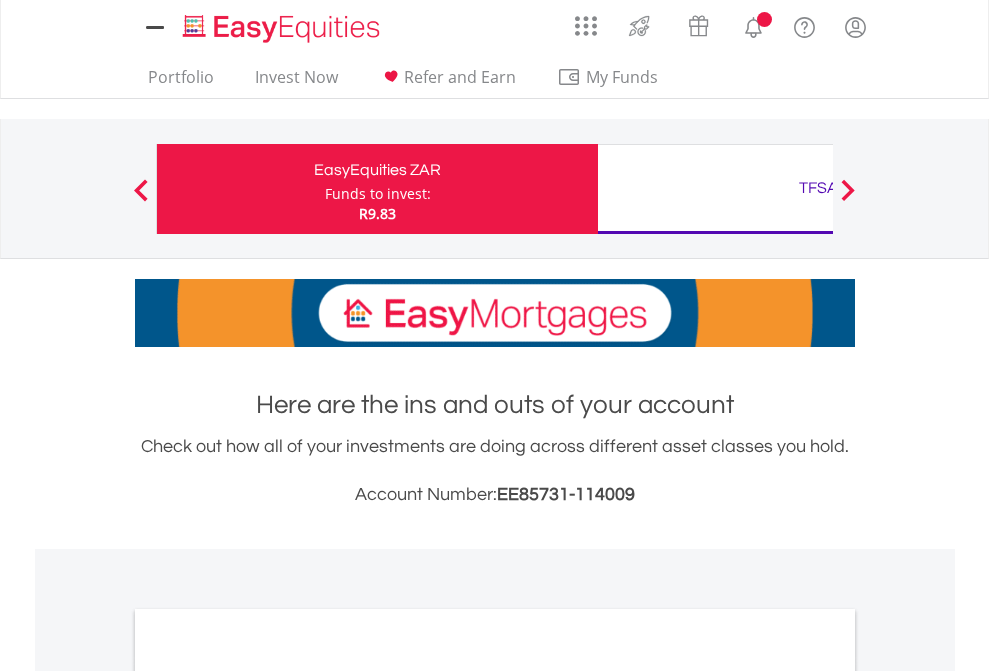 click on "All Holdings" at bounding box center (268, 1096) 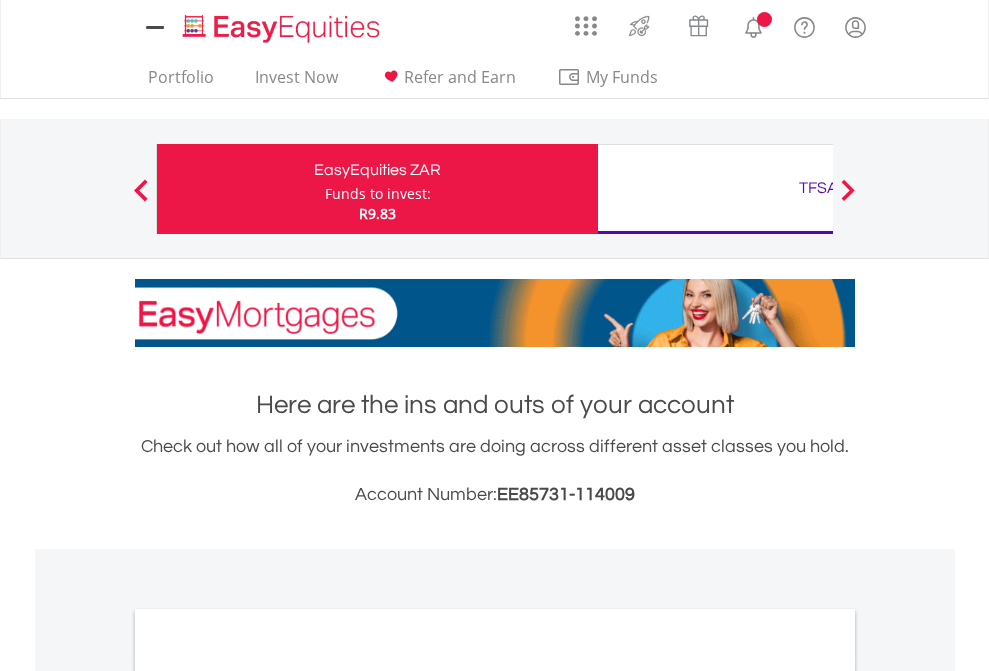 scroll, scrollTop: 1202, scrollLeft: 0, axis: vertical 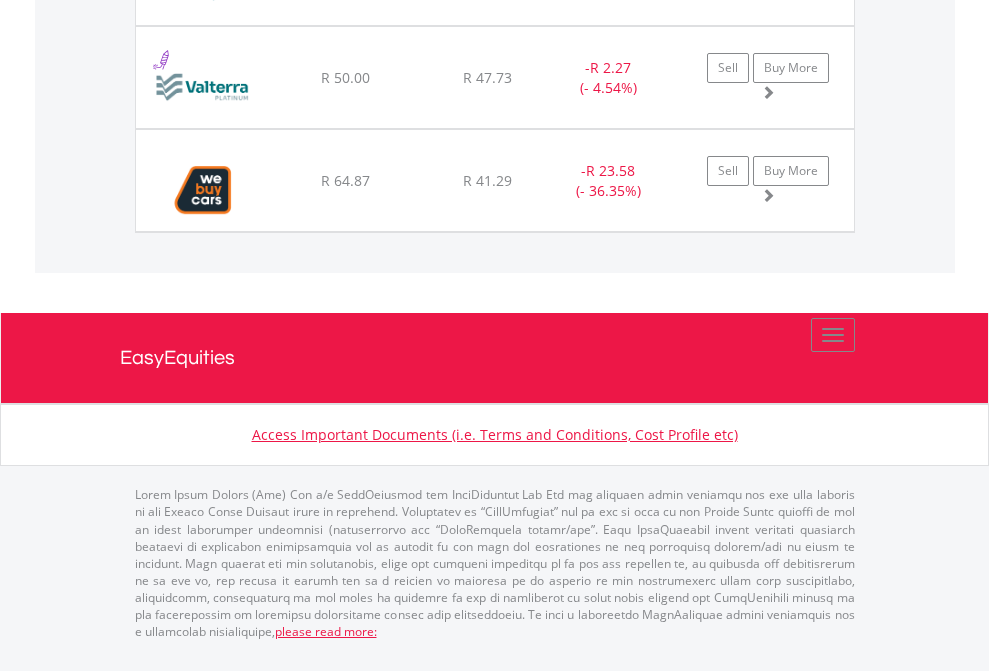 click on "TFSA" at bounding box center (818, -1986) 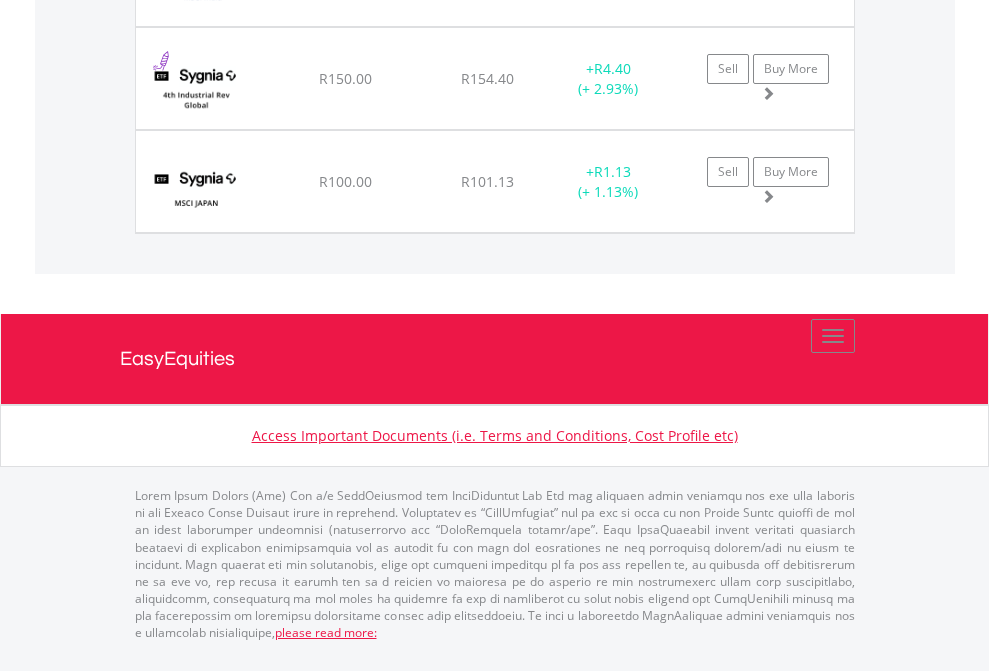 click on "EasyEquities USD" at bounding box center [818, -1483] 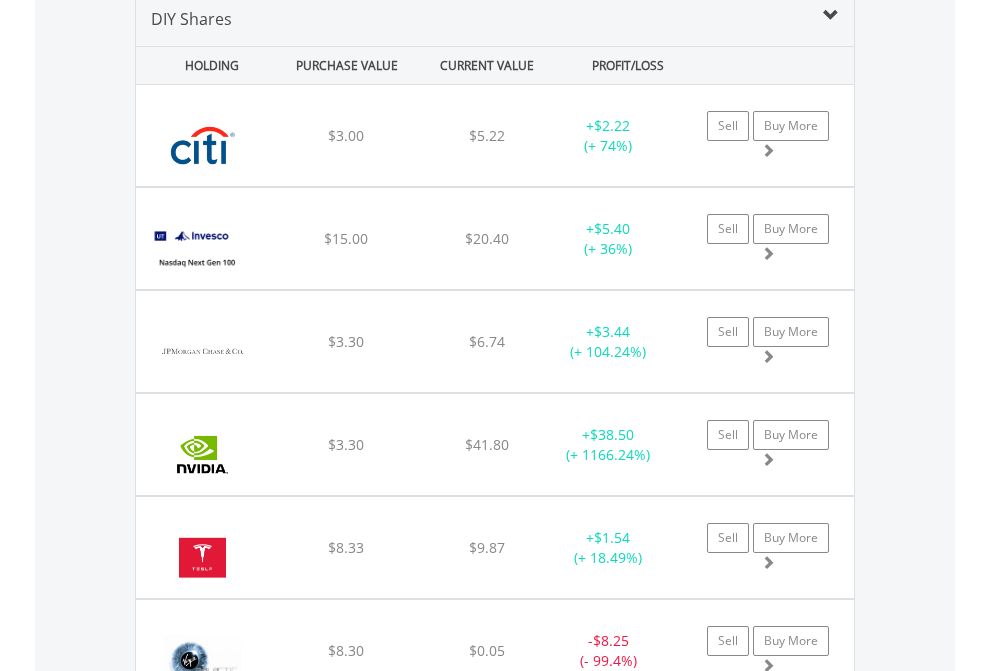 scroll, scrollTop: 1933, scrollLeft: 0, axis: vertical 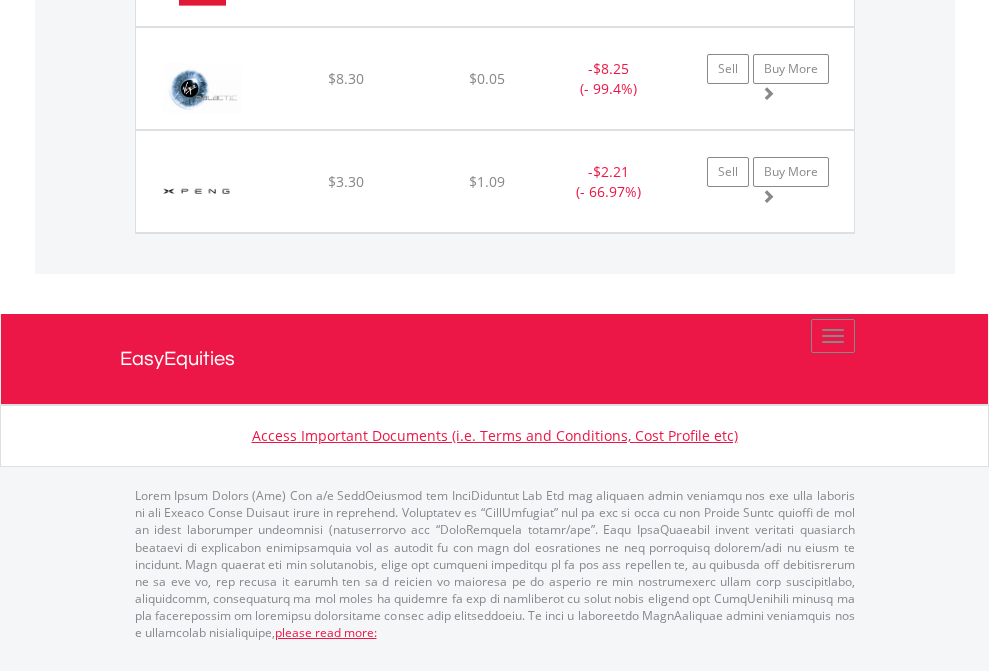click on "EasyEquities AUD" at bounding box center [818, -1586] 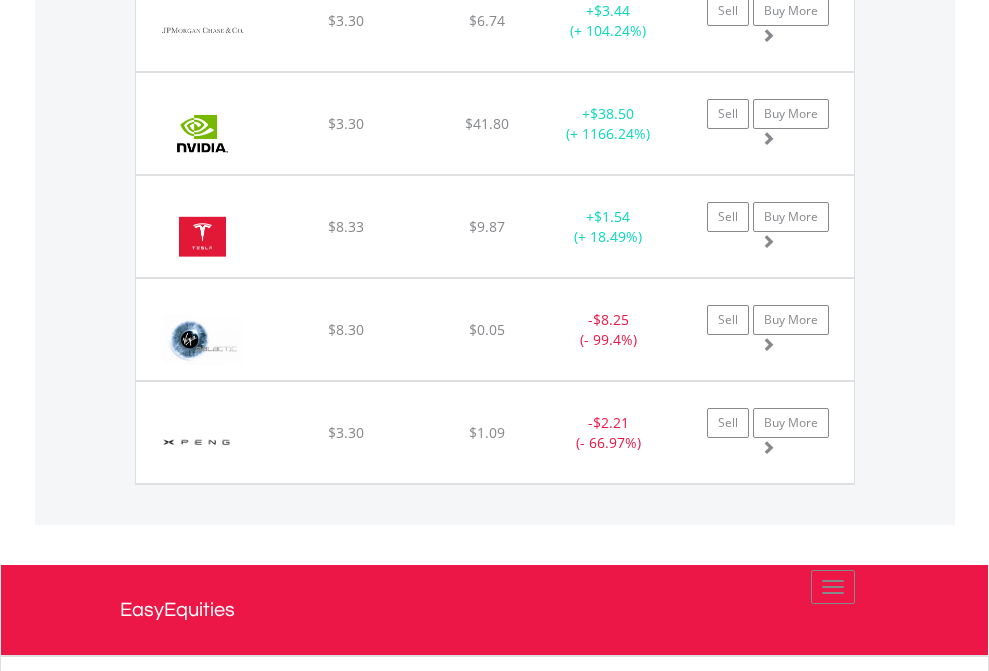 scroll, scrollTop: 144, scrollLeft: 0, axis: vertical 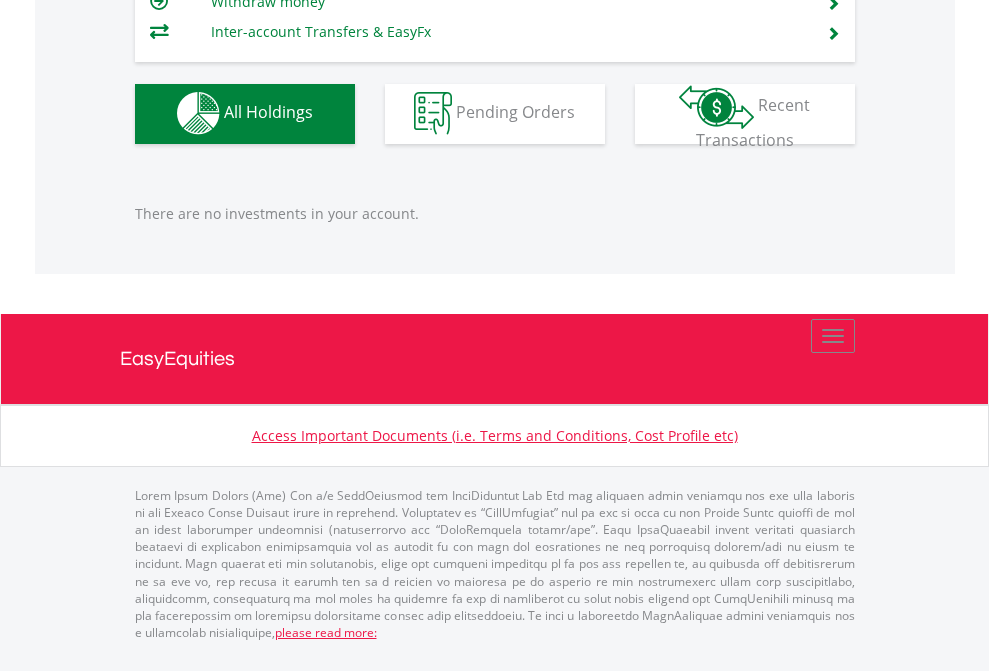 click on "EasyEquities EUR" at bounding box center (818, -1142) 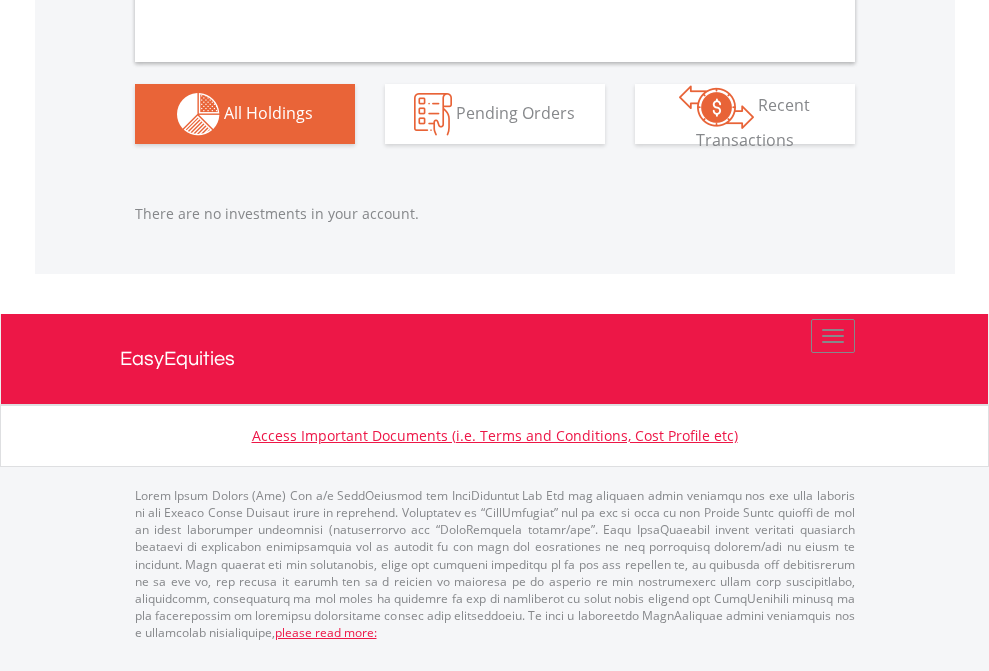 scroll, scrollTop: 1980, scrollLeft: 0, axis: vertical 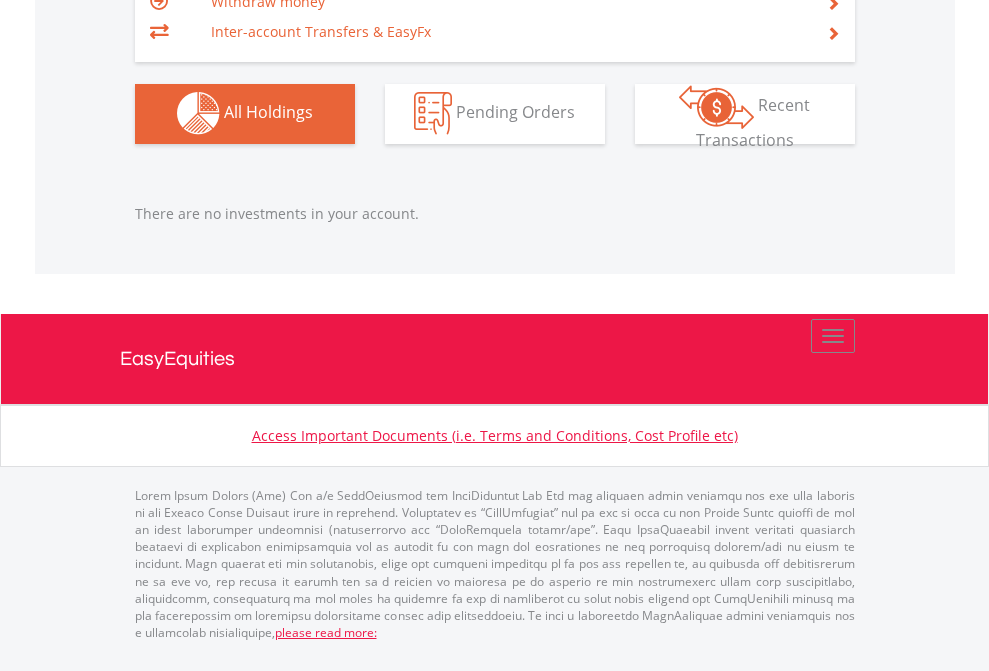 click on "EasyEquities GBP" at bounding box center [818, -1142] 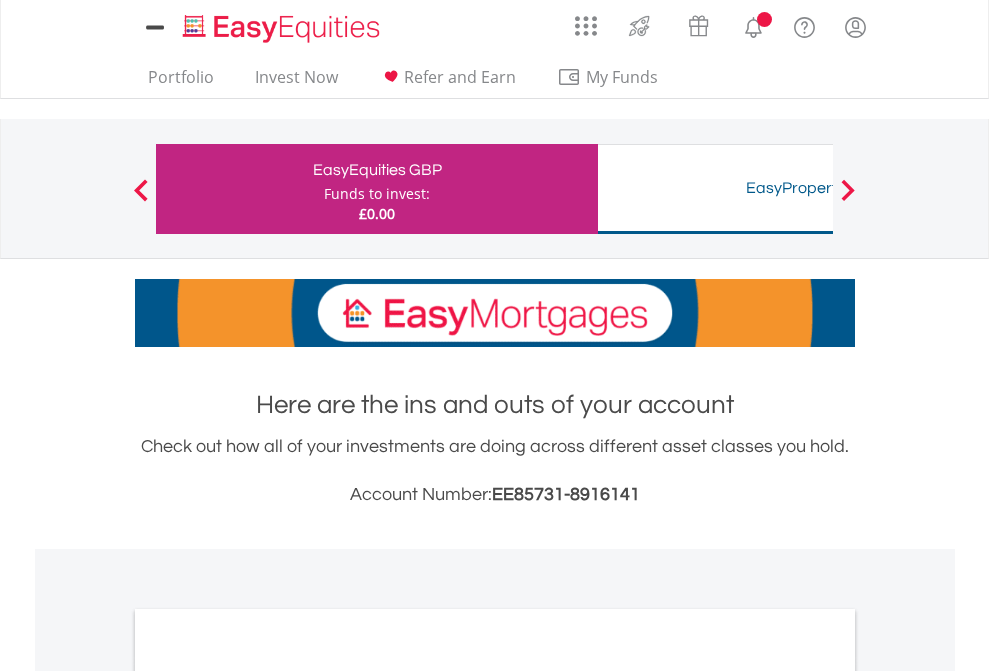 scroll, scrollTop: 0, scrollLeft: 0, axis: both 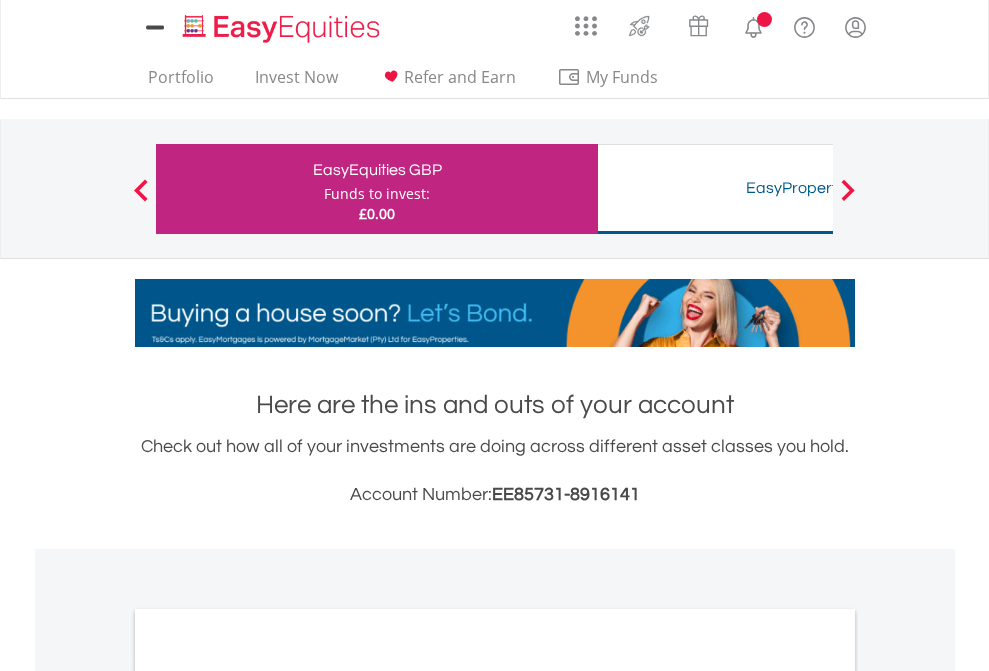 click on "All Holdings" at bounding box center [268, 1096] 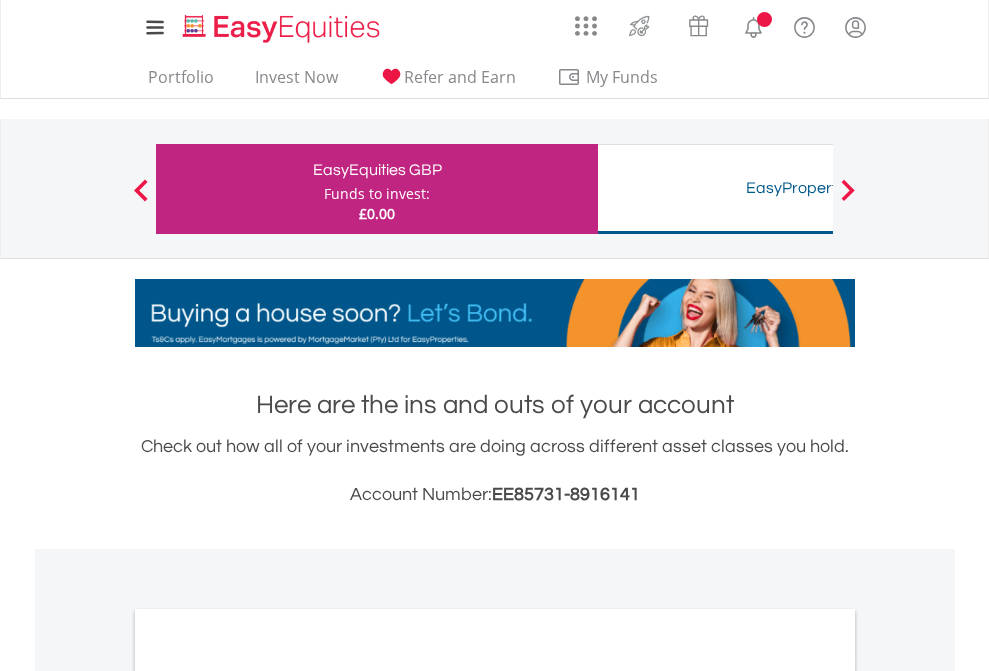scroll, scrollTop: 1202, scrollLeft: 0, axis: vertical 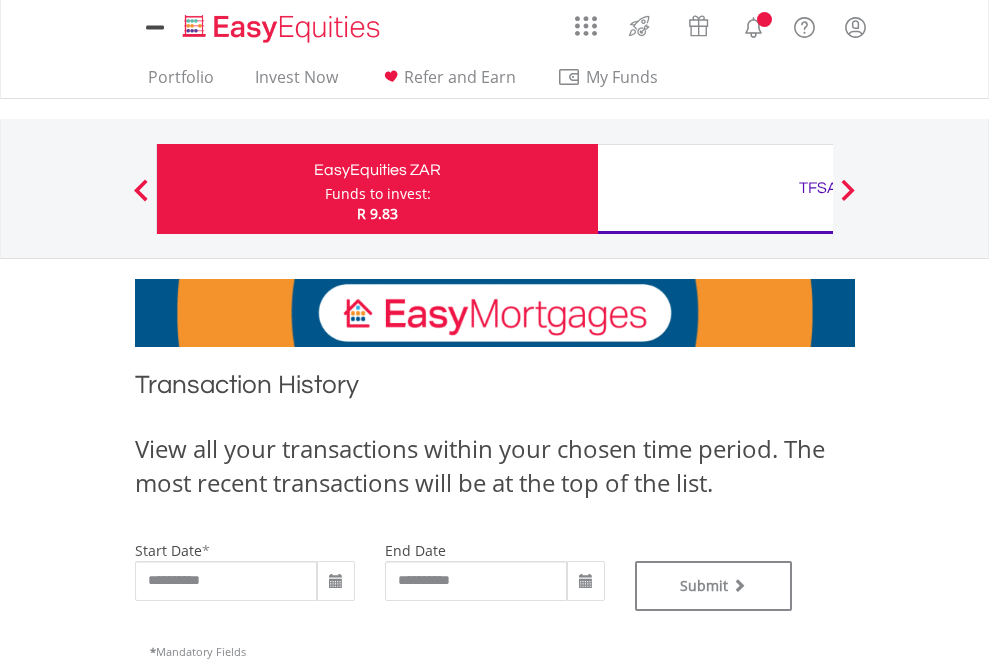 type on "**********" 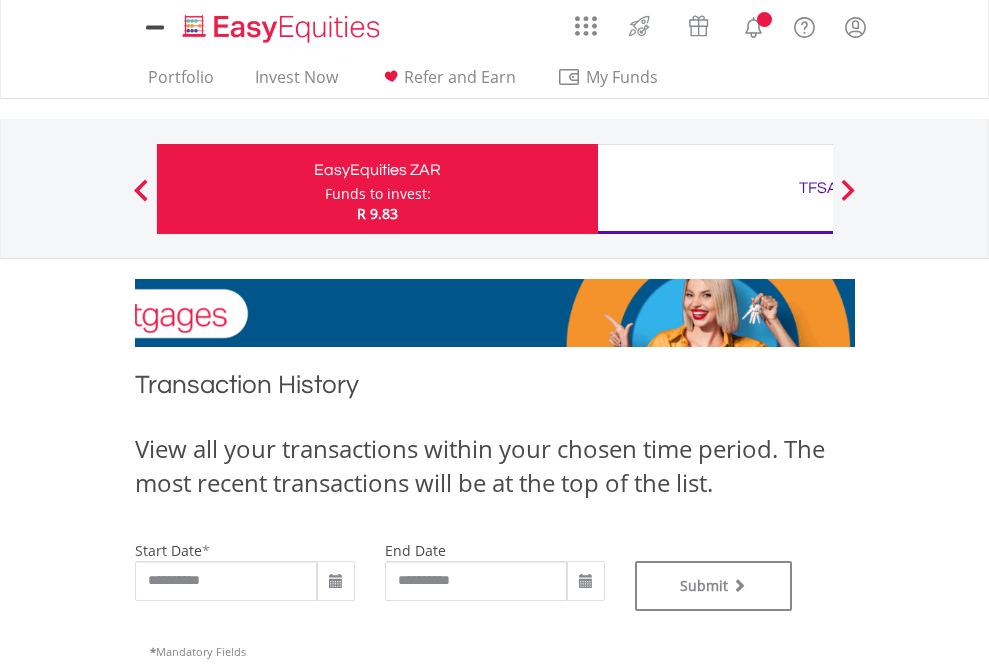 scroll, scrollTop: 0, scrollLeft: 0, axis: both 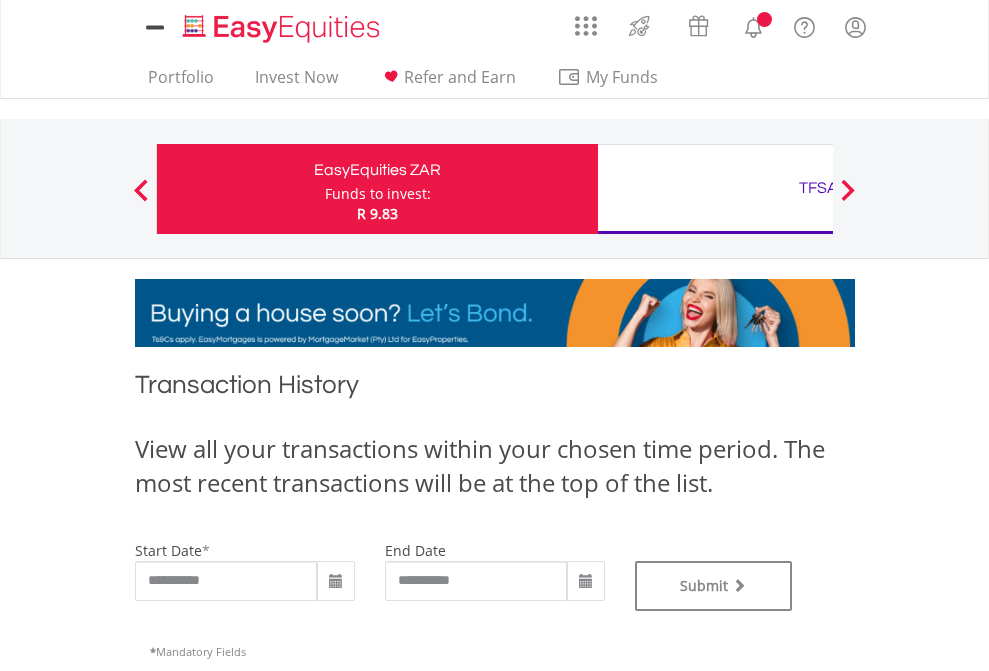 type on "**********" 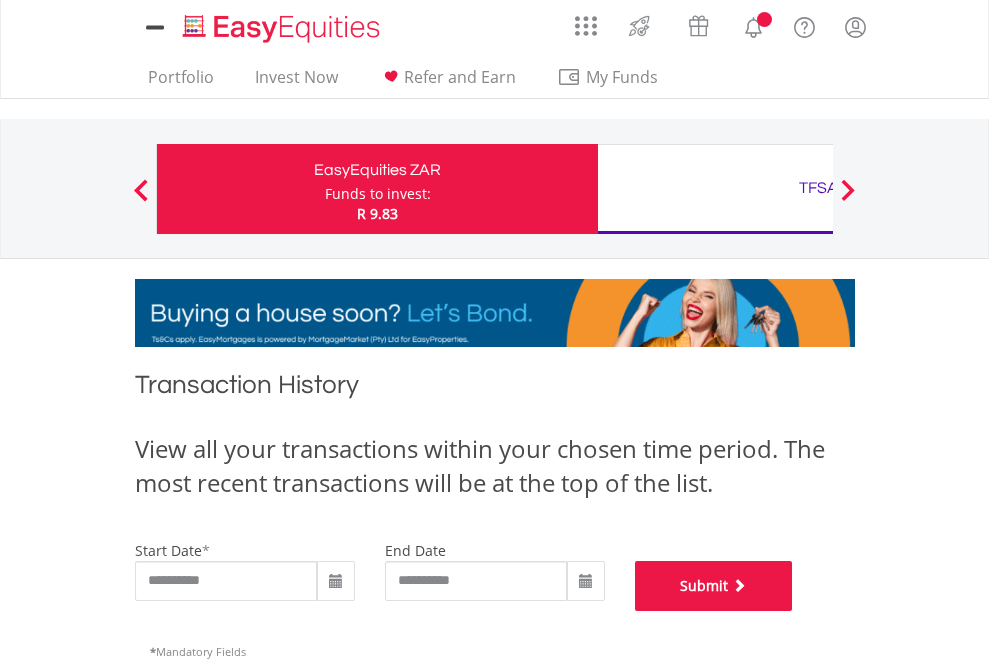 click on "Submit" at bounding box center (714, 586) 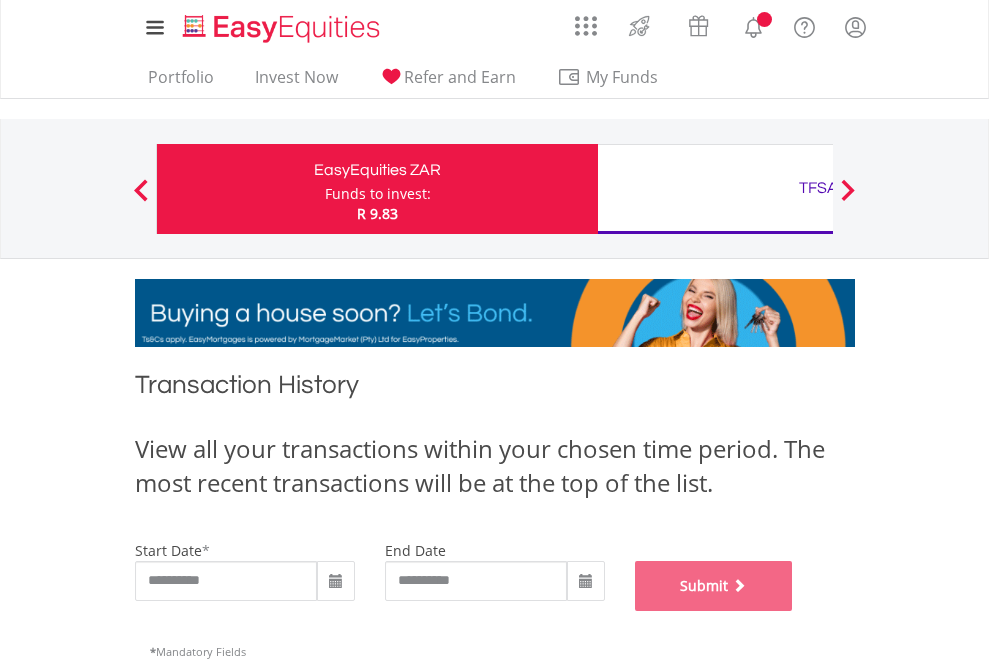scroll, scrollTop: 811, scrollLeft: 0, axis: vertical 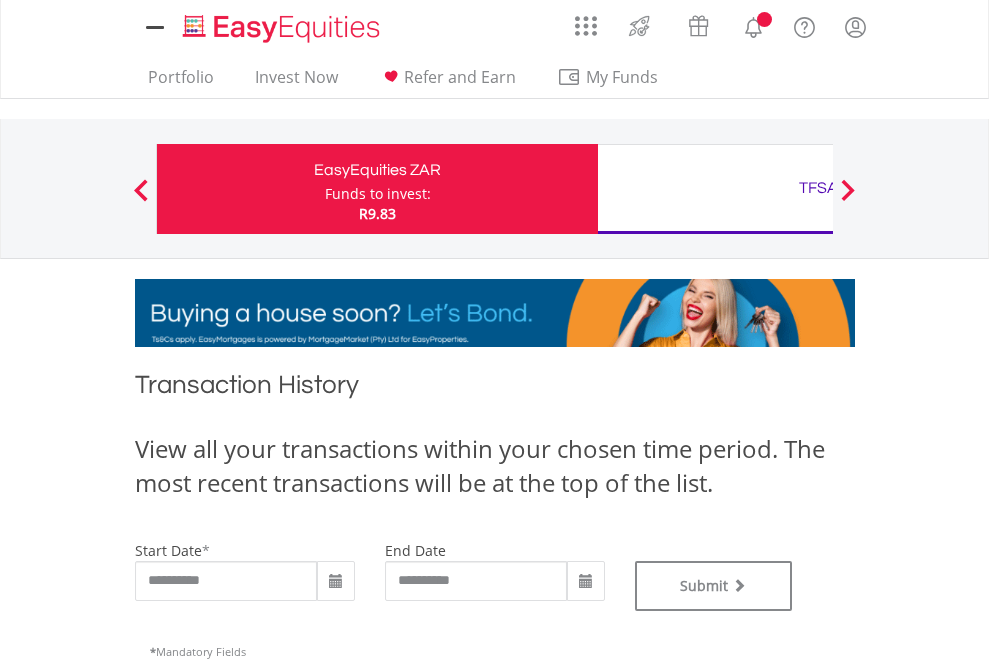 click on "TFSA" at bounding box center [818, 188] 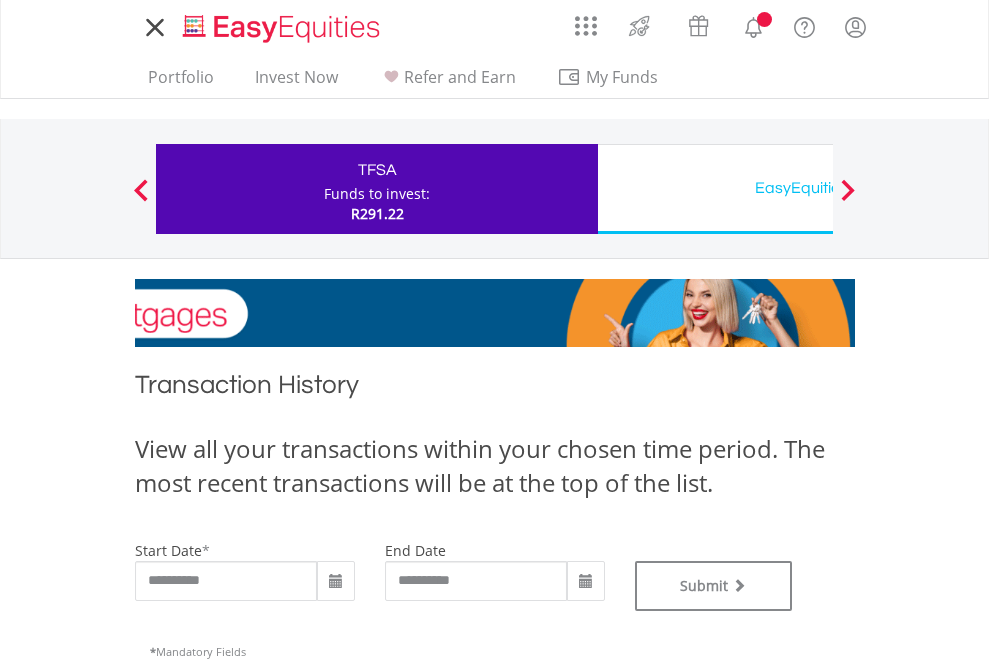 scroll, scrollTop: 0, scrollLeft: 0, axis: both 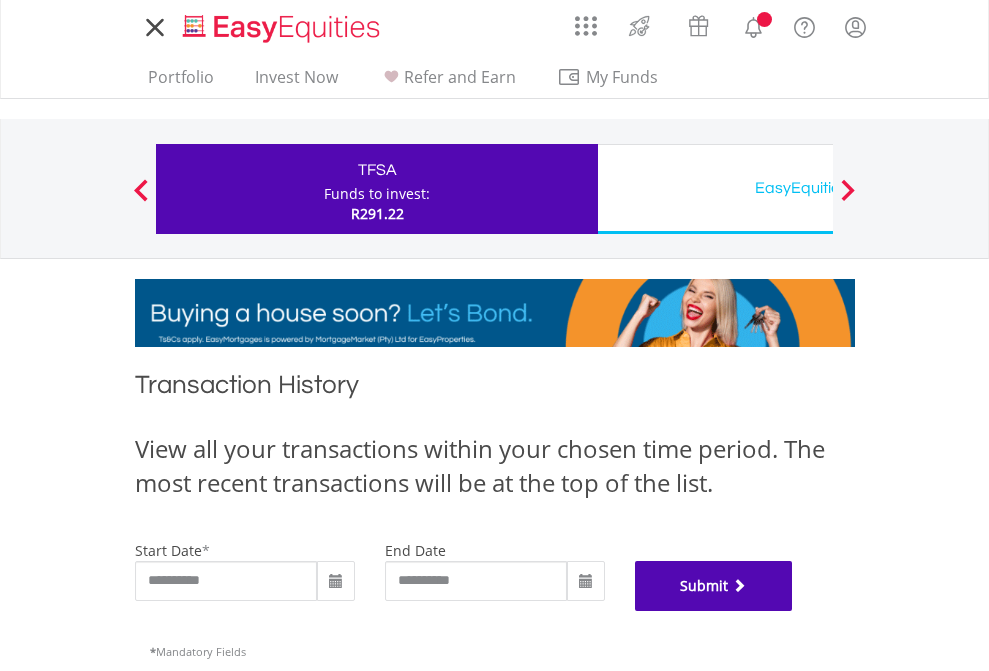 click on "Submit" at bounding box center (714, 586) 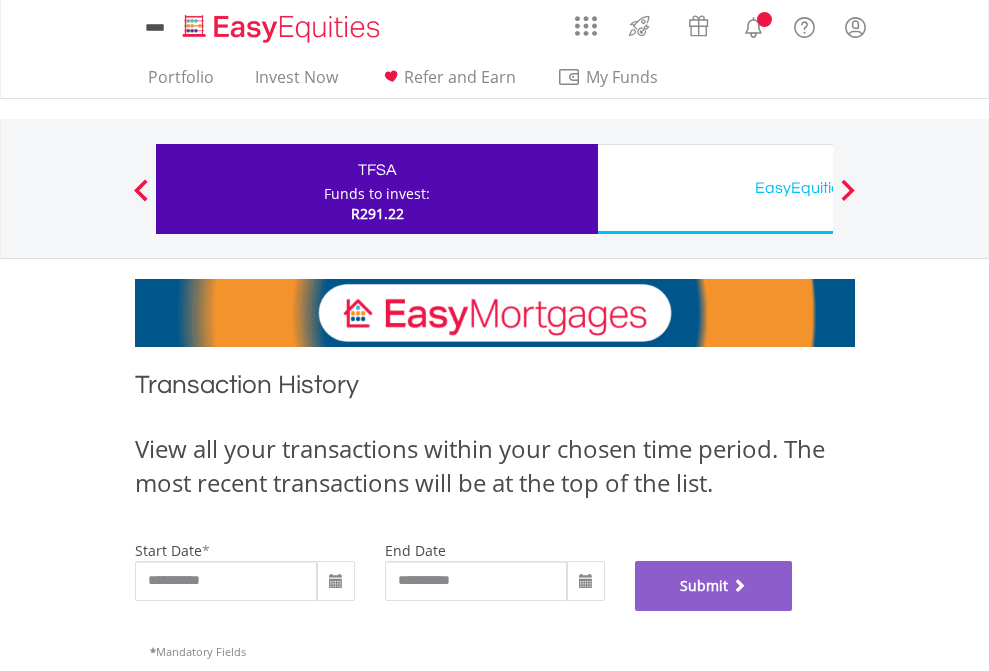 scroll, scrollTop: 811, scrollLeft: 0, axis: vertical 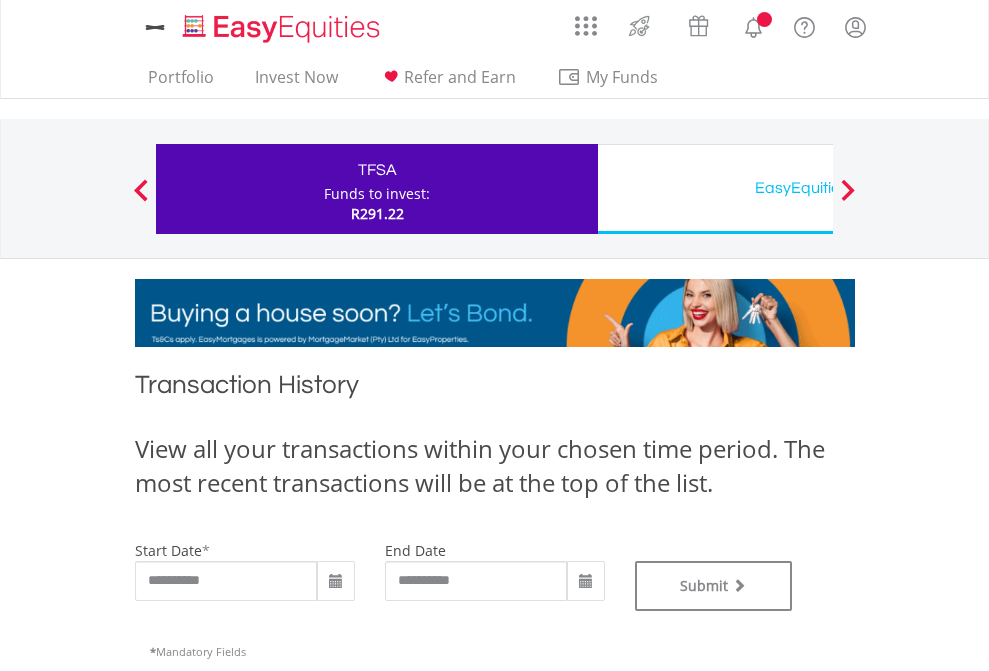 click on "EasyEquities USD" at bounding box center (818, 188) 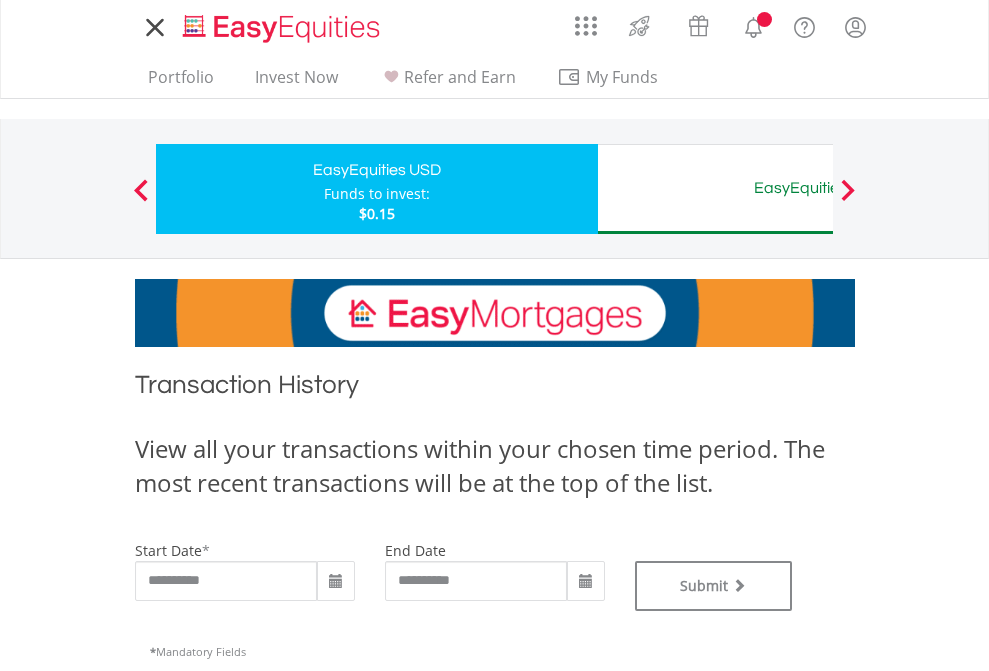 type on "**********" 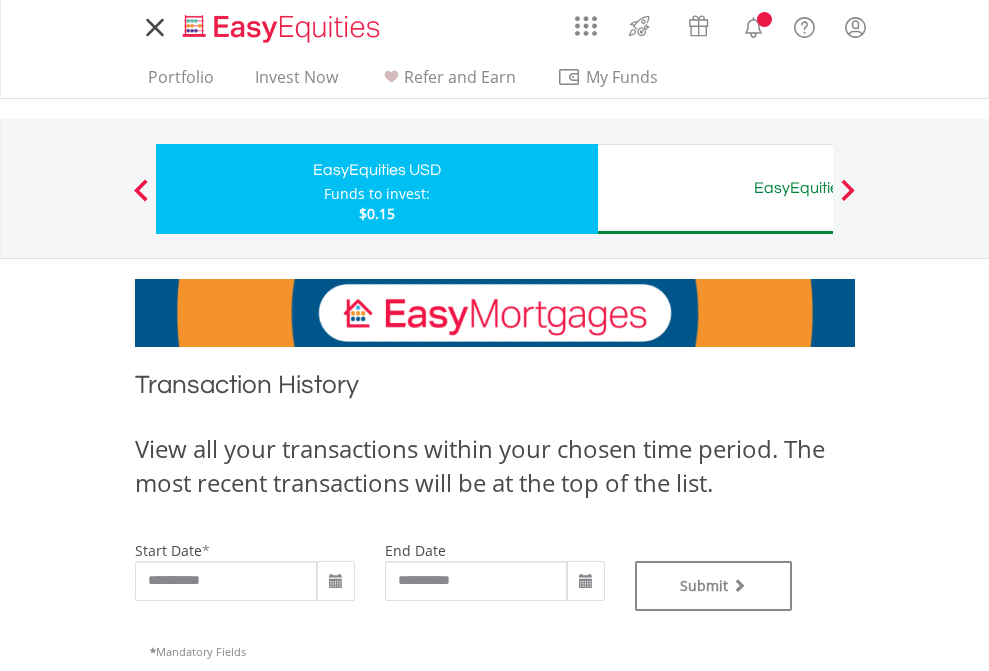 scroll, scrollTop: 0, scrollLeft: 0, axis: both 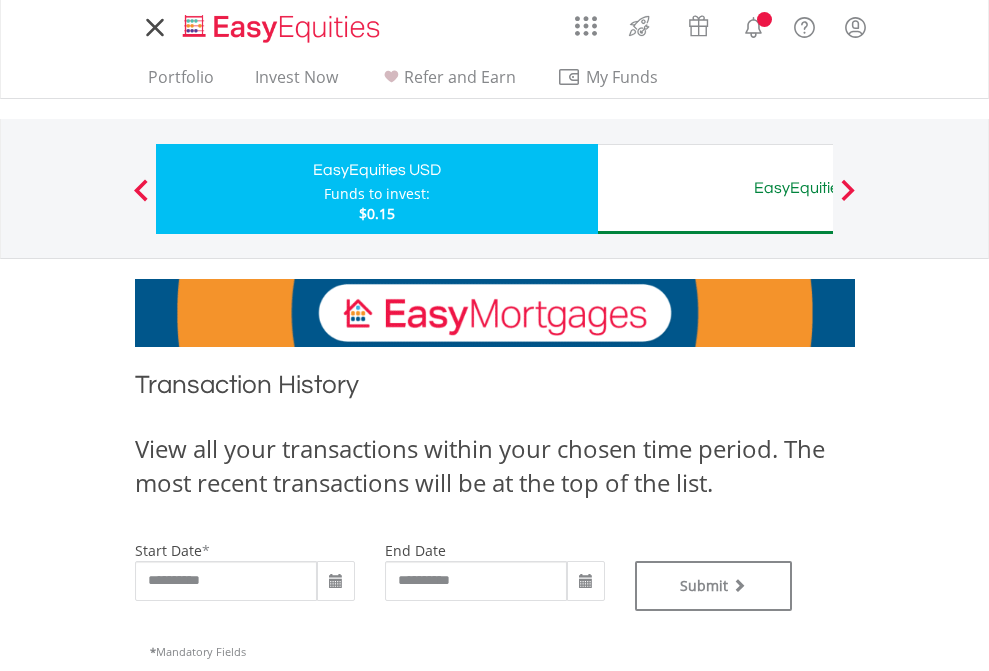 type on "**********" 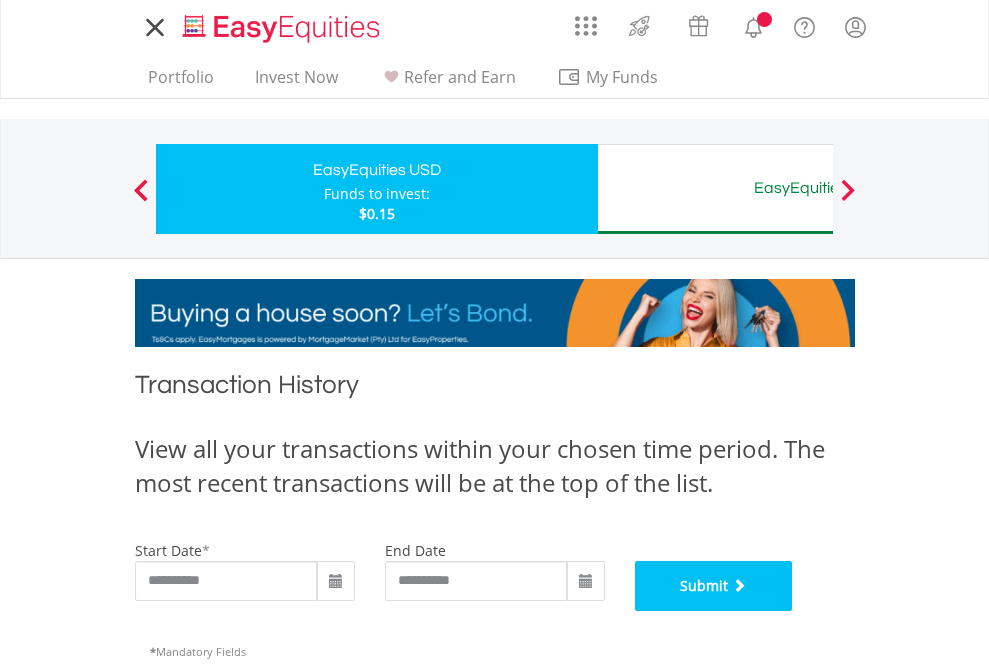 click on "Submit" at bounding box center [714, 586] 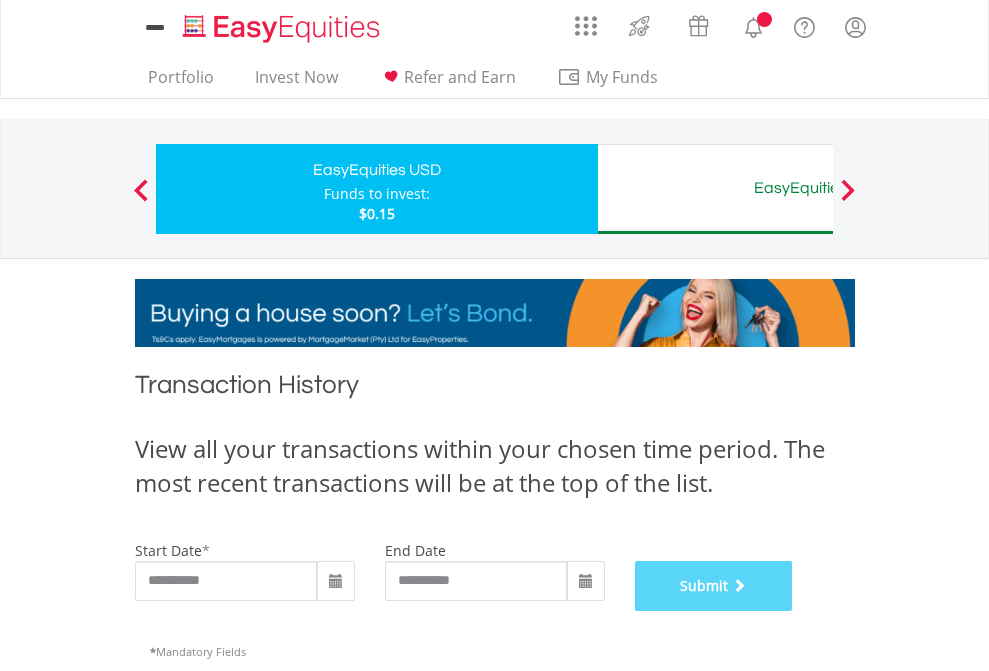 scroll, scrollTop: 811, scrollLeft: 0, axis: vertical 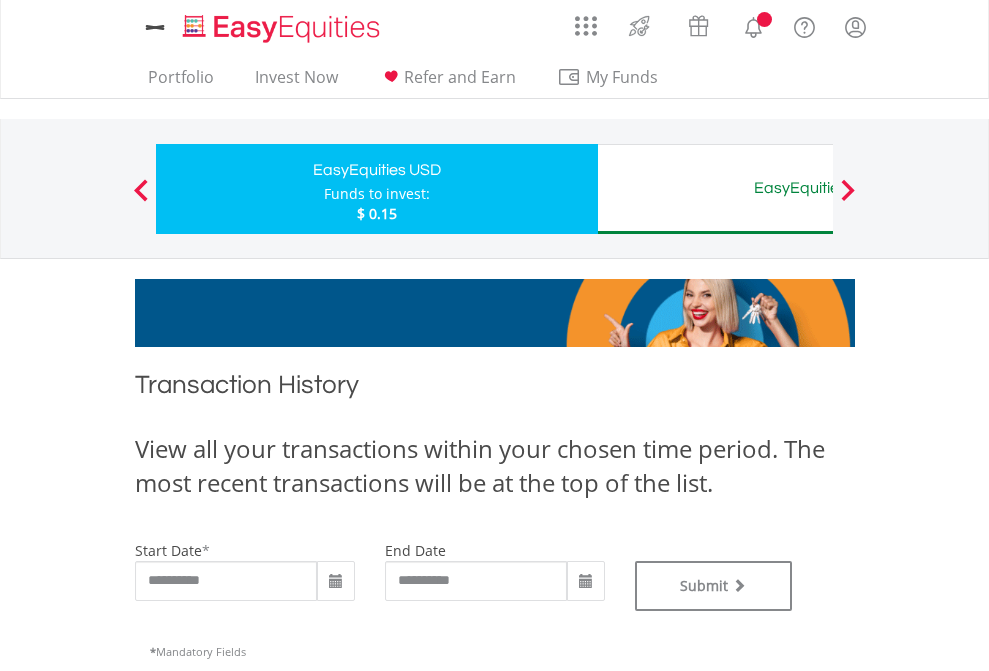 click on "EasyEquities AUD" at bounding box center (818, 188) 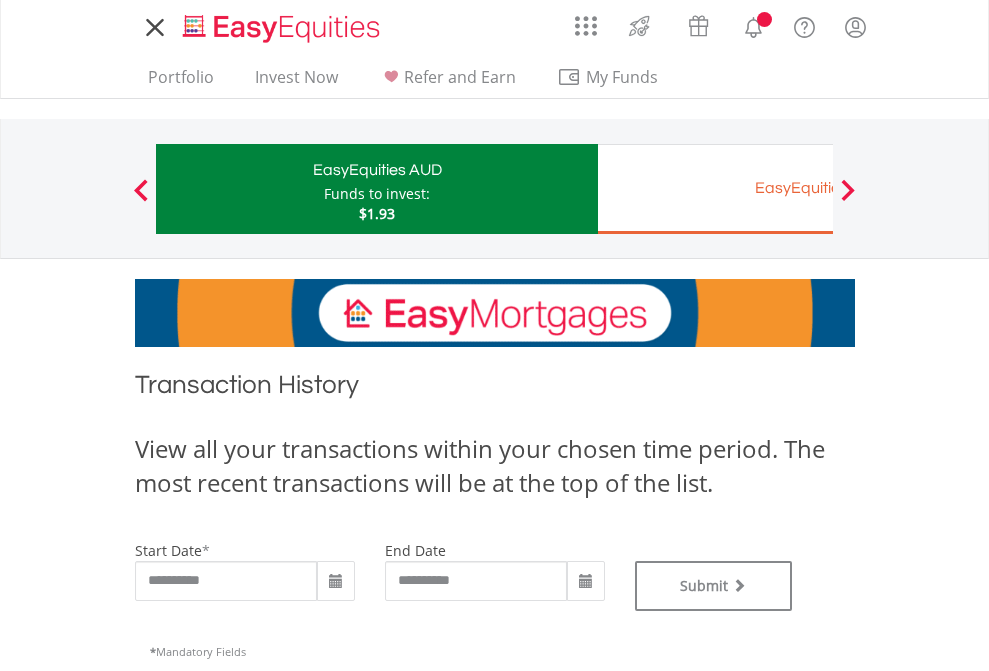 scroll, scrollTop: 0, scrollLeft: 0, axis: both 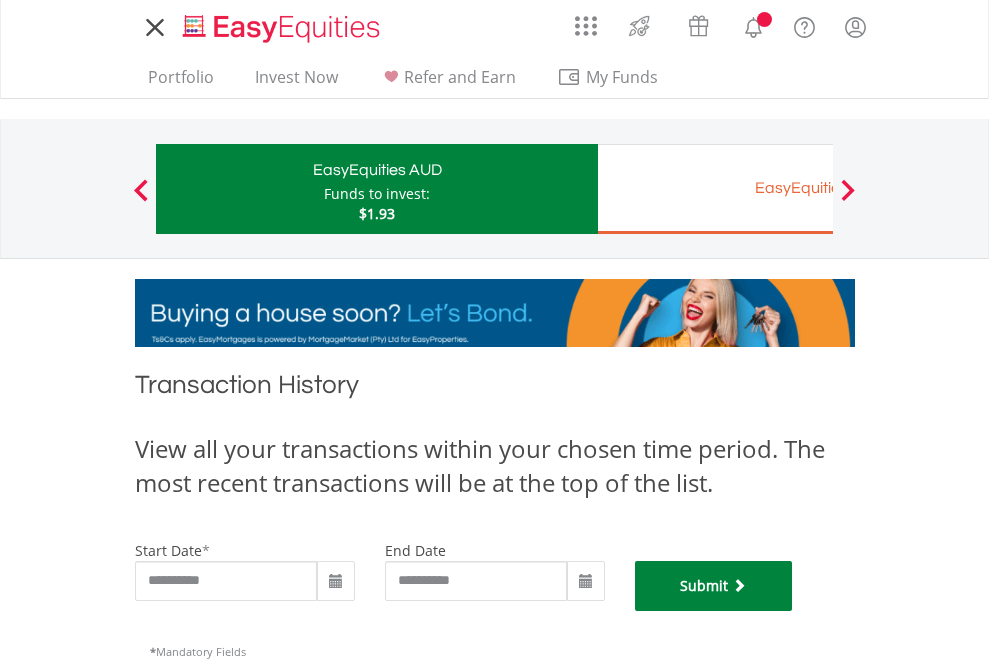click on "Submit" at bounding box center (714, 586) 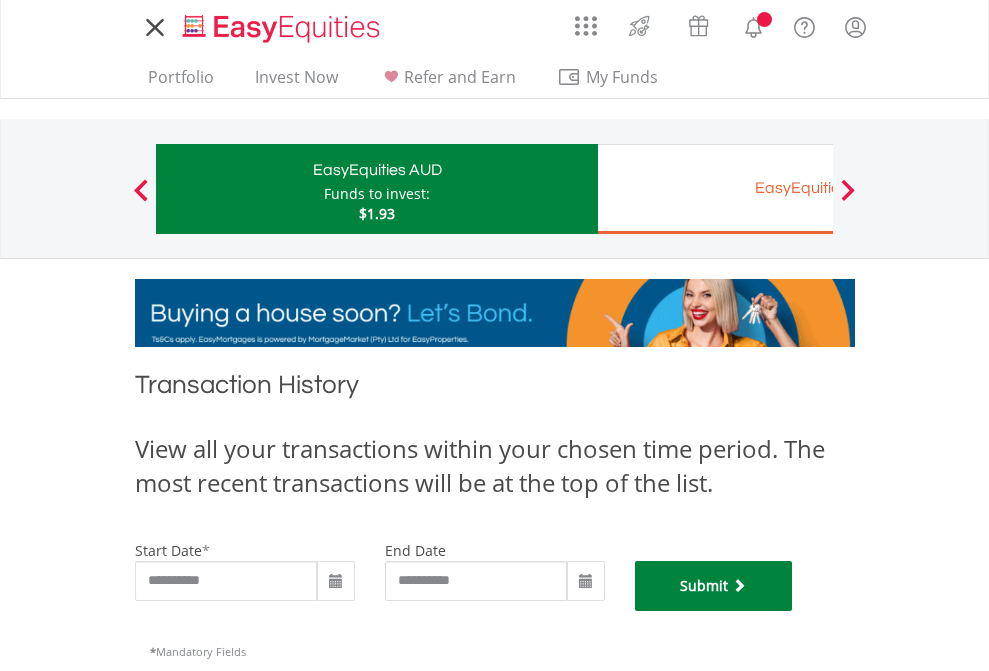 scroll, scrollTop: 811, scrollLeft: 0, axis: vertical 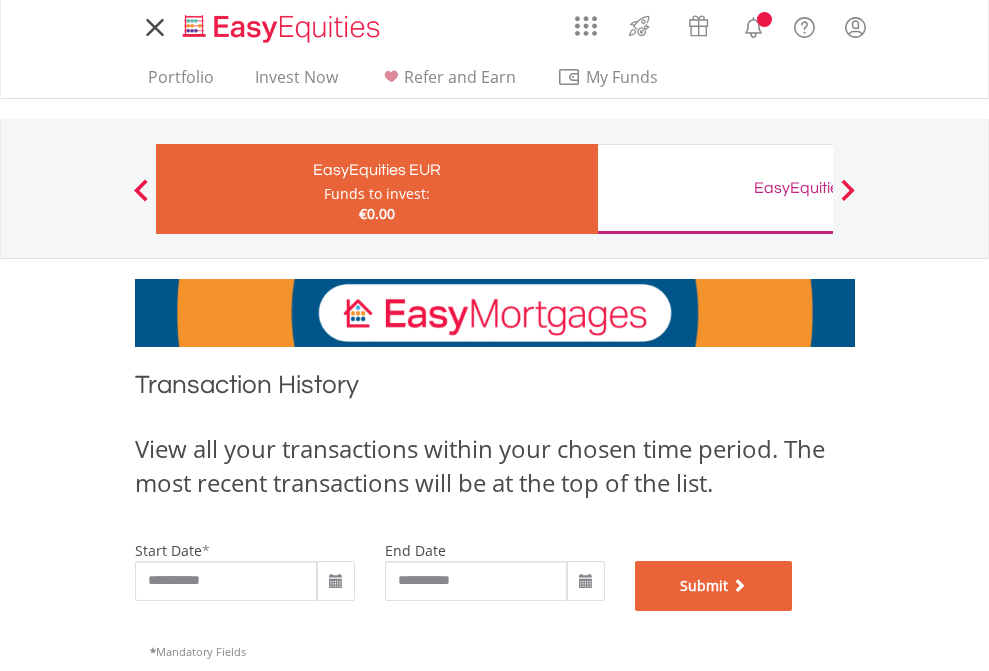 click on "Submit" at bounding box center (714, 586) 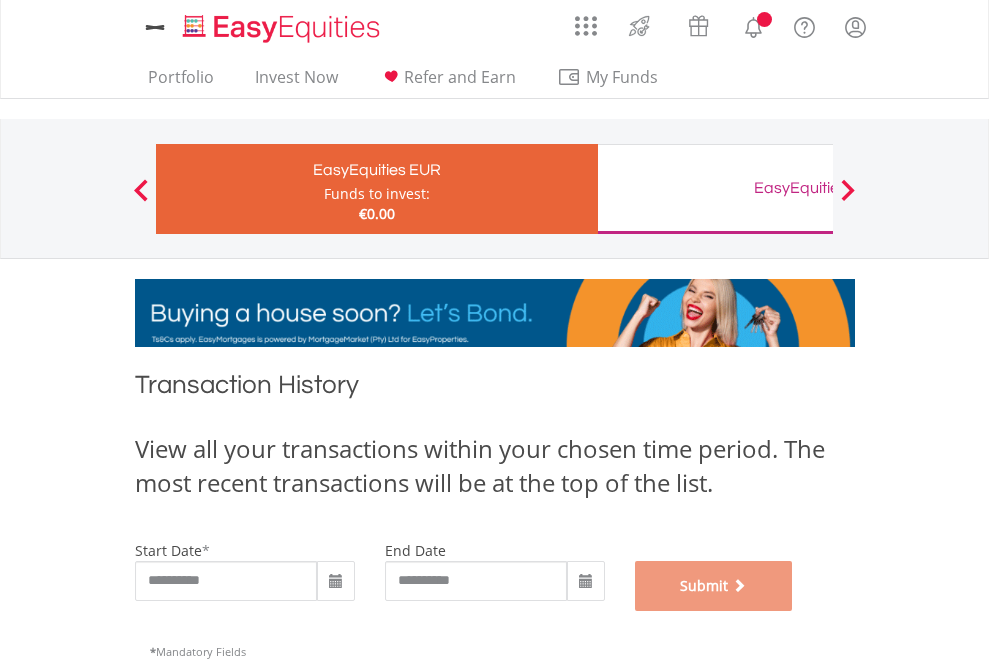 scroll, scrollTop: 811, scrollLeft: 0, axis: vertical 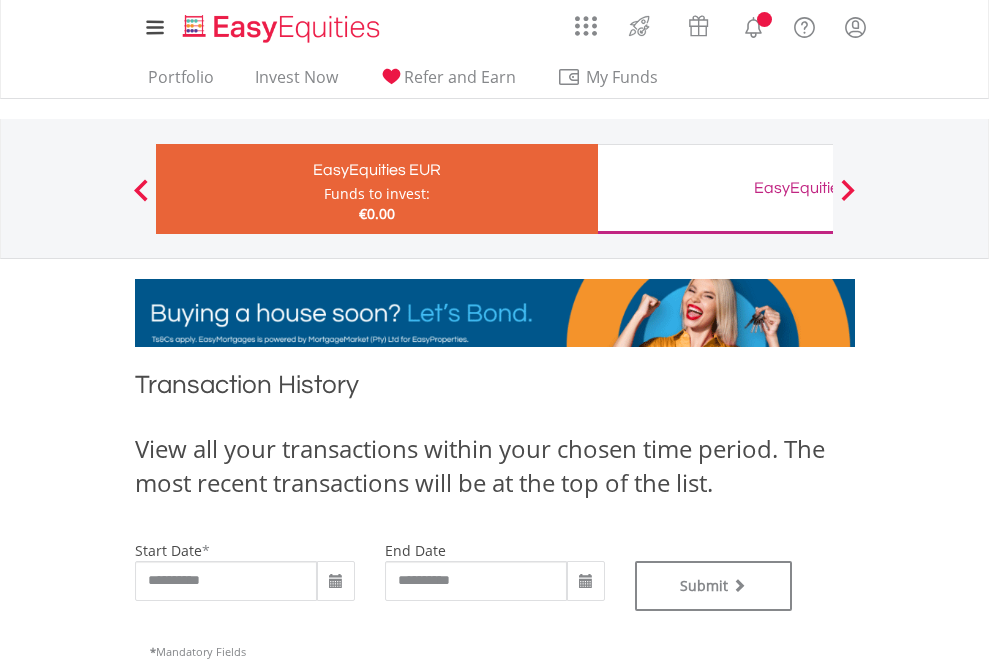 click on "EasyEquities GBP" at bounding box center [818, 188] 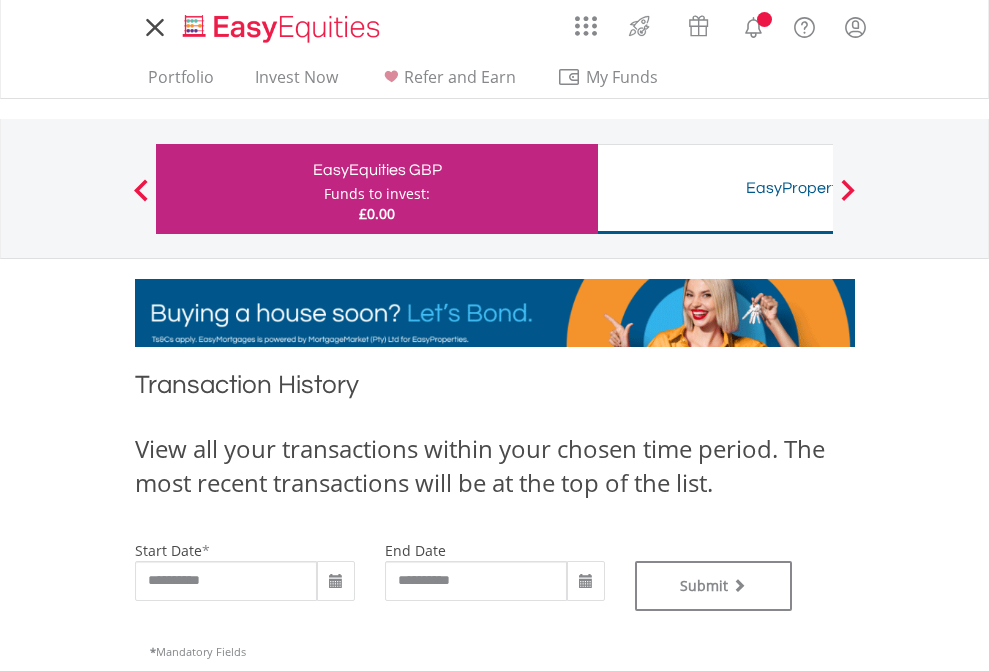scroll, scrollTop: 0, scrollLeft: 0, axis: both 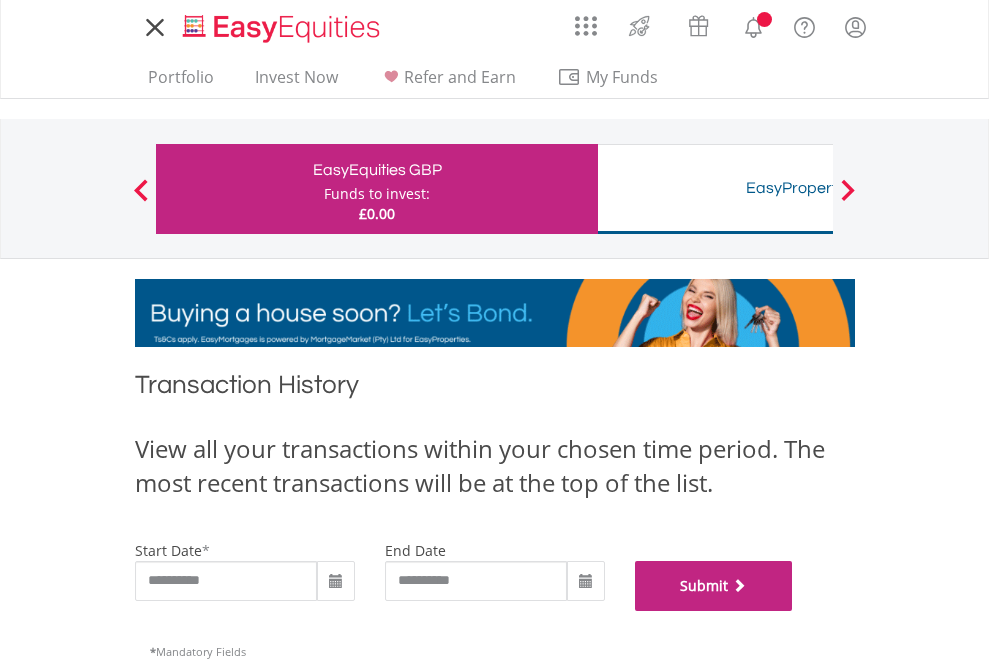 click on "Submit" at bounding box center [714, 586] 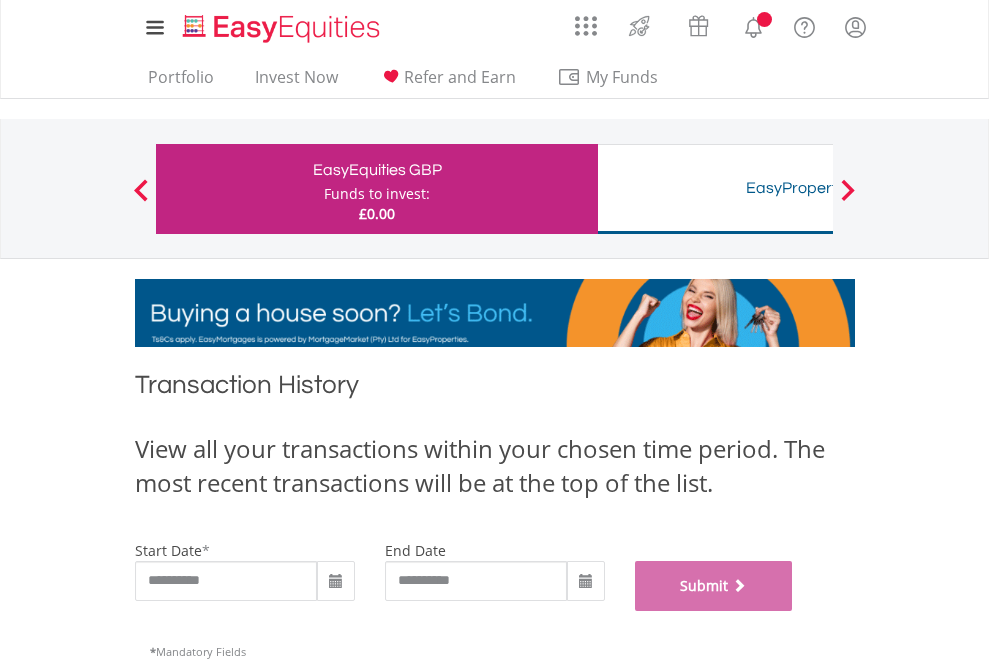 scroll, scrollTop: 811, scrollLeft: 0, axis: vertical 